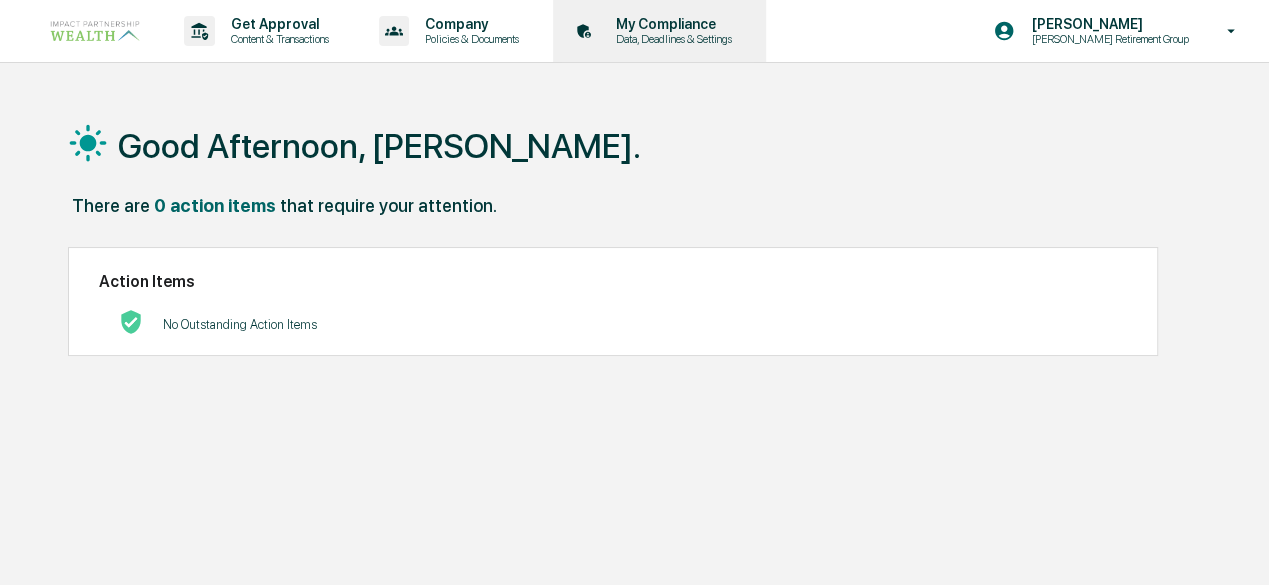 scroll, scrollTop: 0, scrollLeft: 0, axis: both 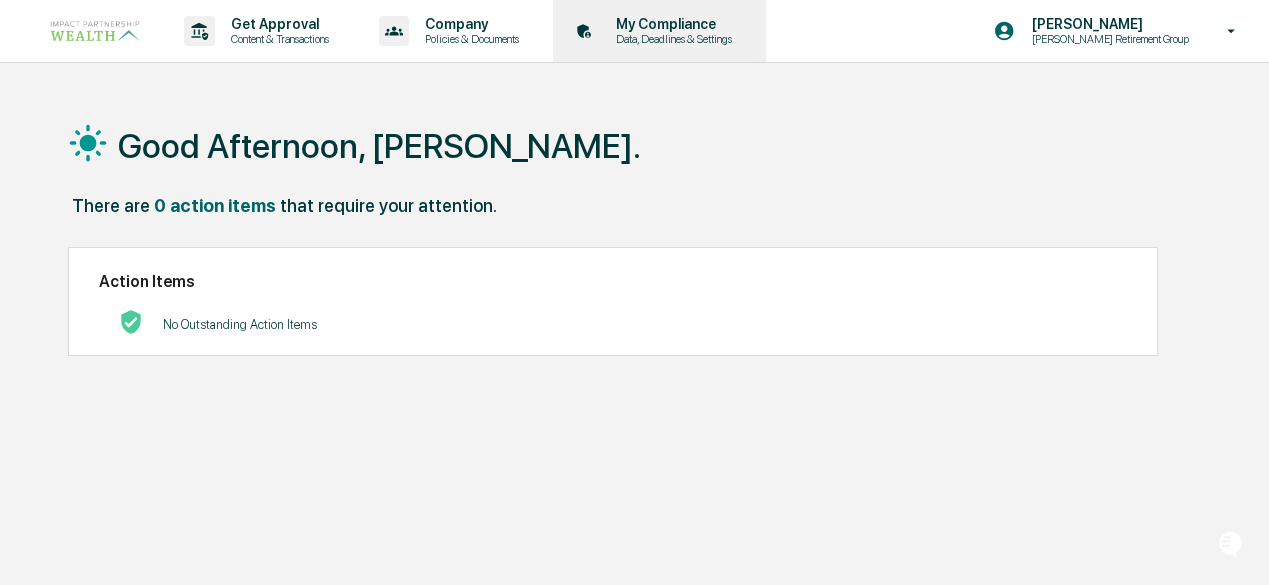 click on "Data, Deadlines & Settings" at bounding box center (671, 39) 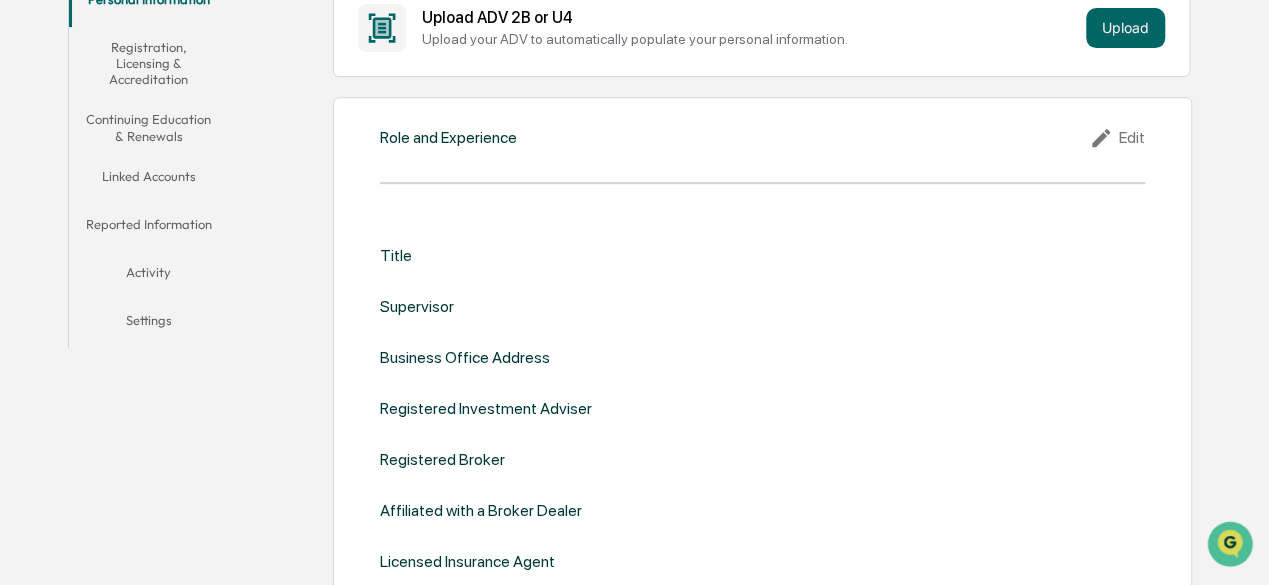 scroll, scrollTop: 400, scrollLeft: 0, axis: vertical 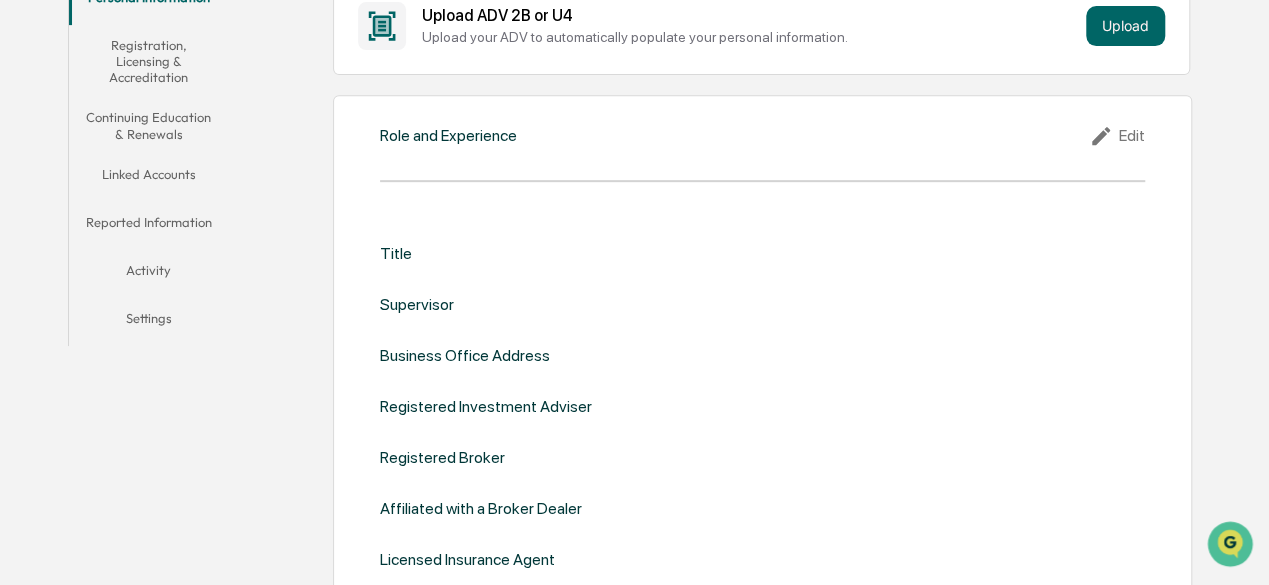 click on "Linked Accounts" at bounding box center (148, 178) 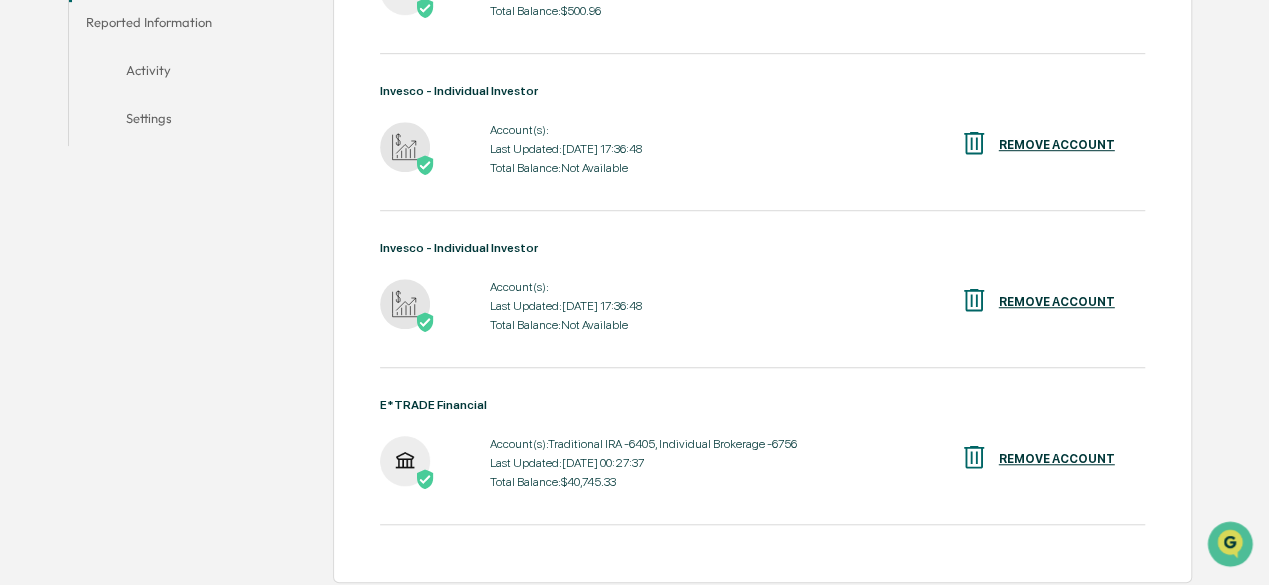 scroll, scrollTop: 700, scrollLeft: 0, axis: vertical 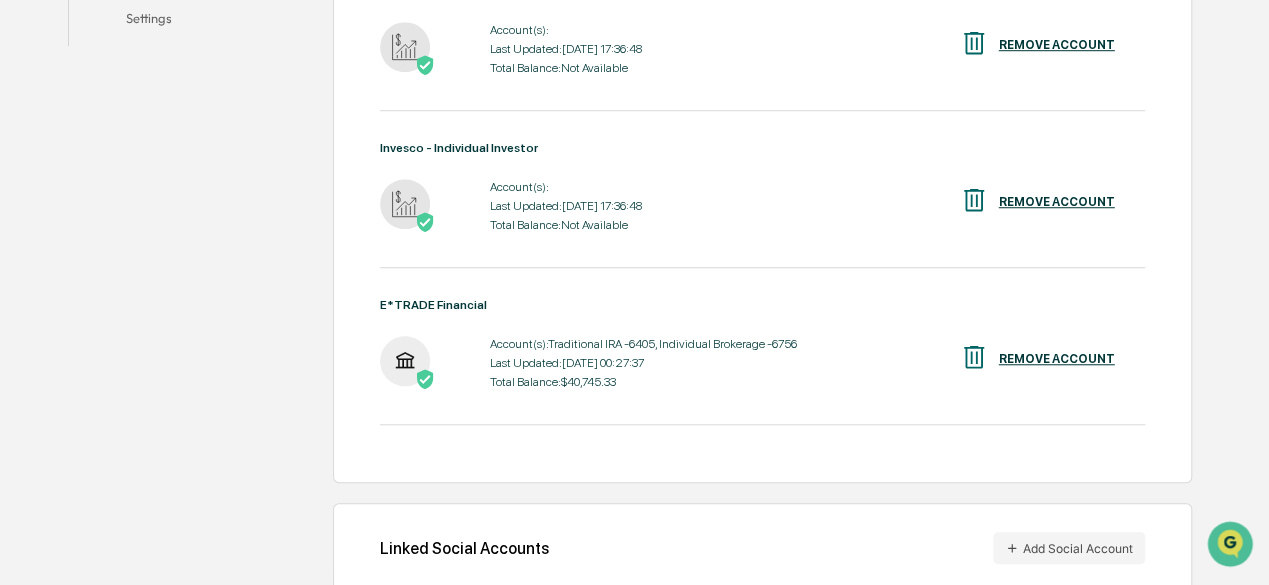 click on "REMOVE ACCOUNT" at bounding box center [1057, 202] 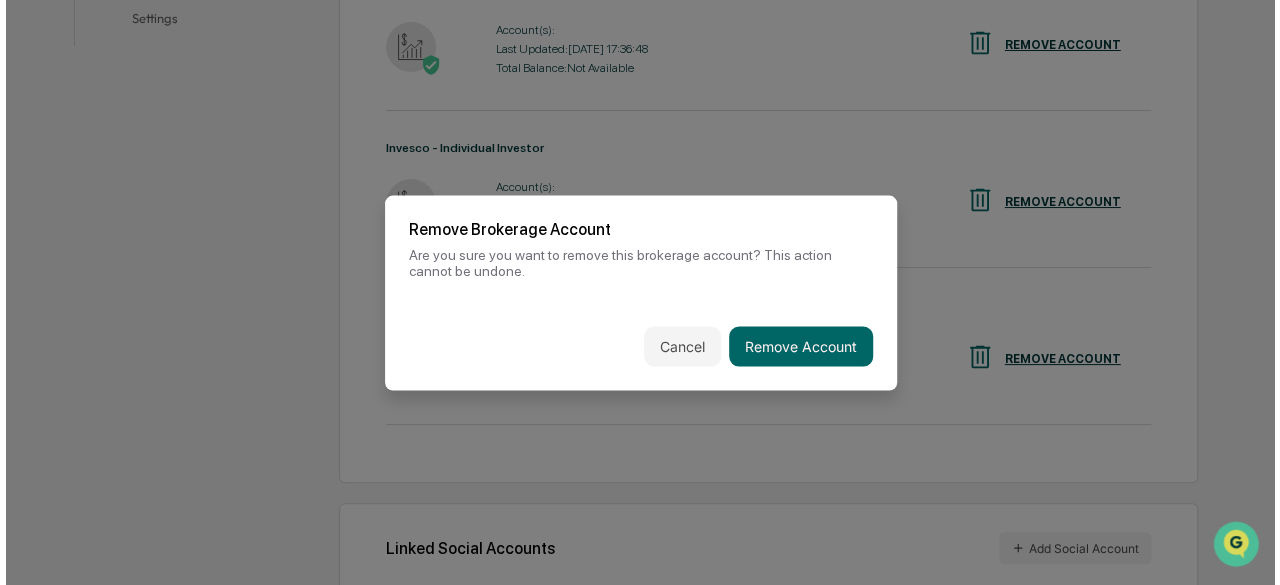 scroll, scrollTop: 700, scrollLeft: 0, axis: vertical 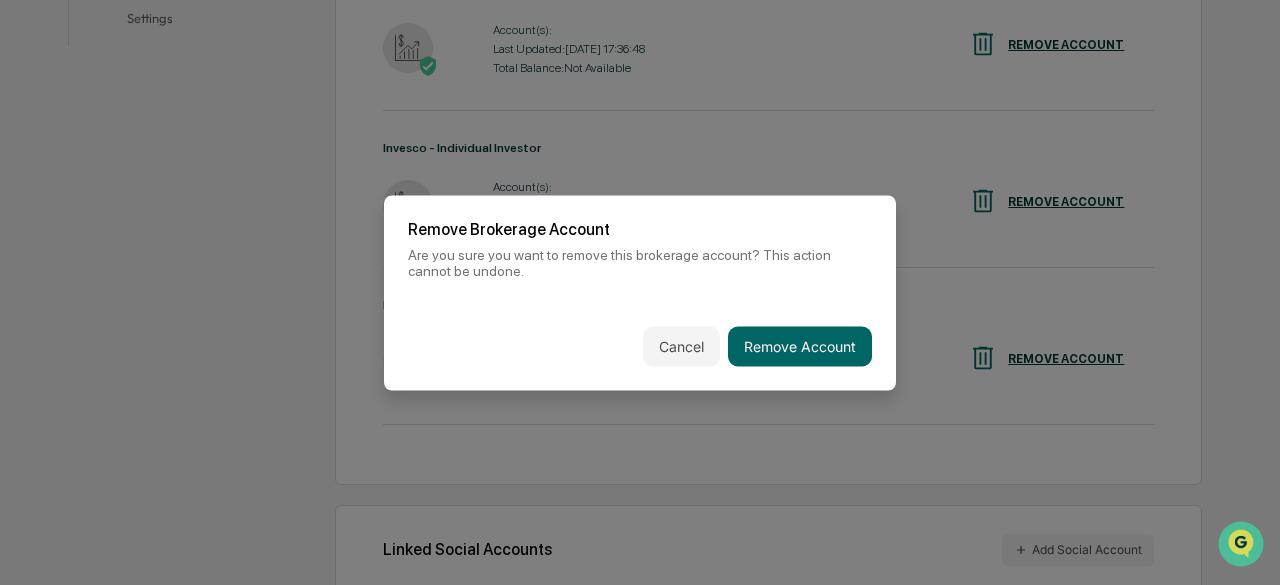 click on "Cancel Remove Account" at bounding box center [640, 346] 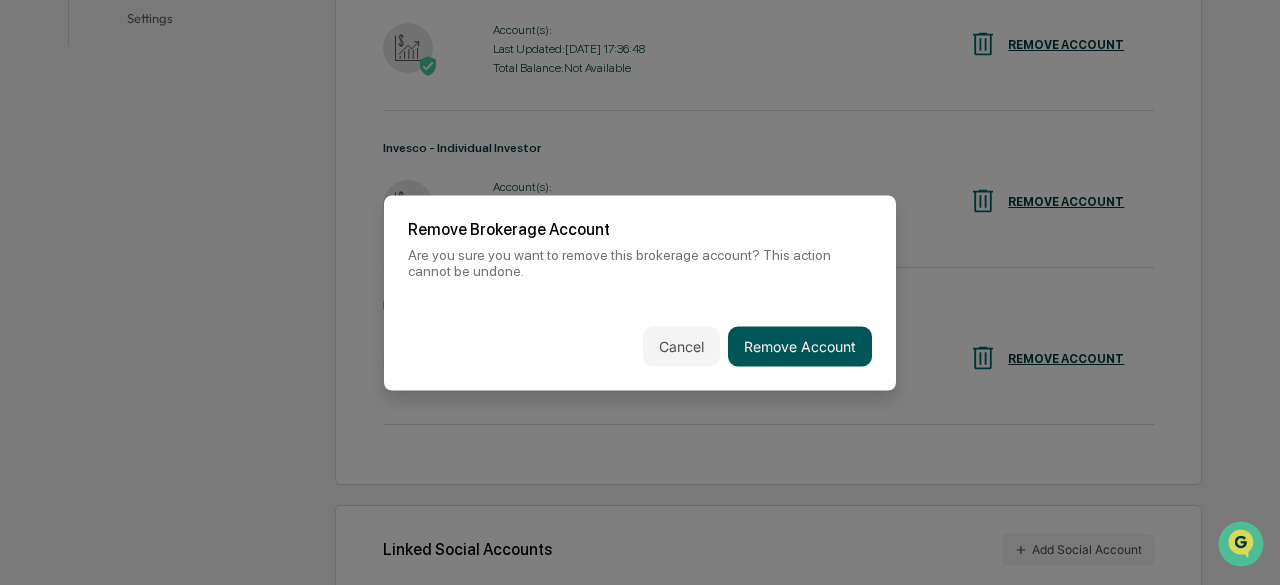click on "Remove Account" at bounding box center (800, 346) 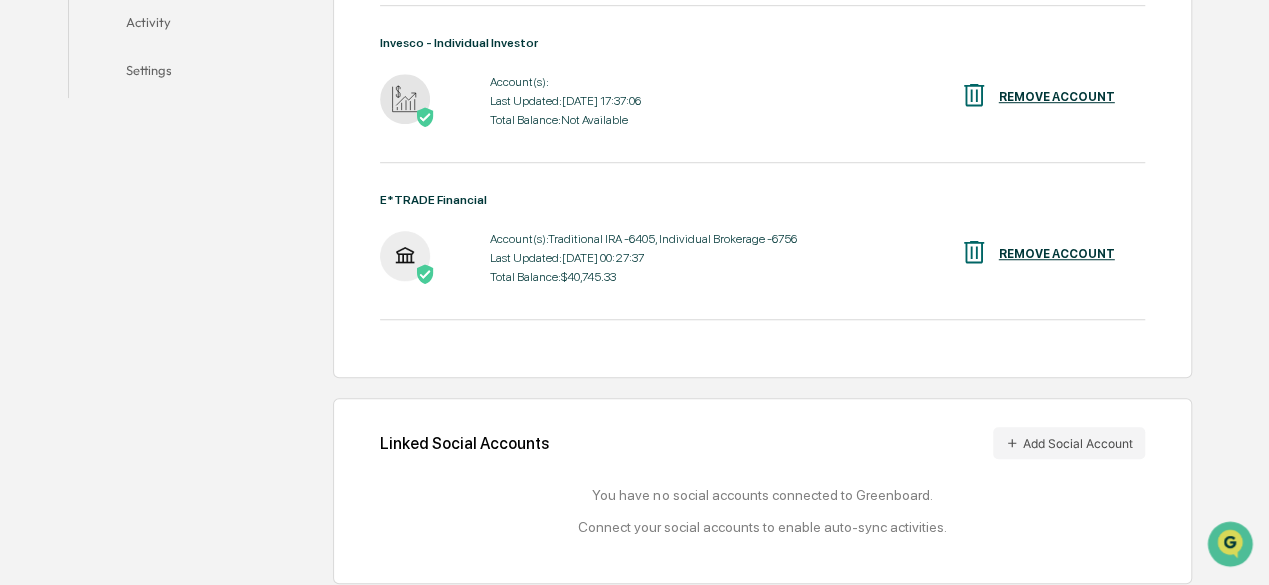 scroll, scrollTop: 657, scrollLeft: 0, axis: vertical 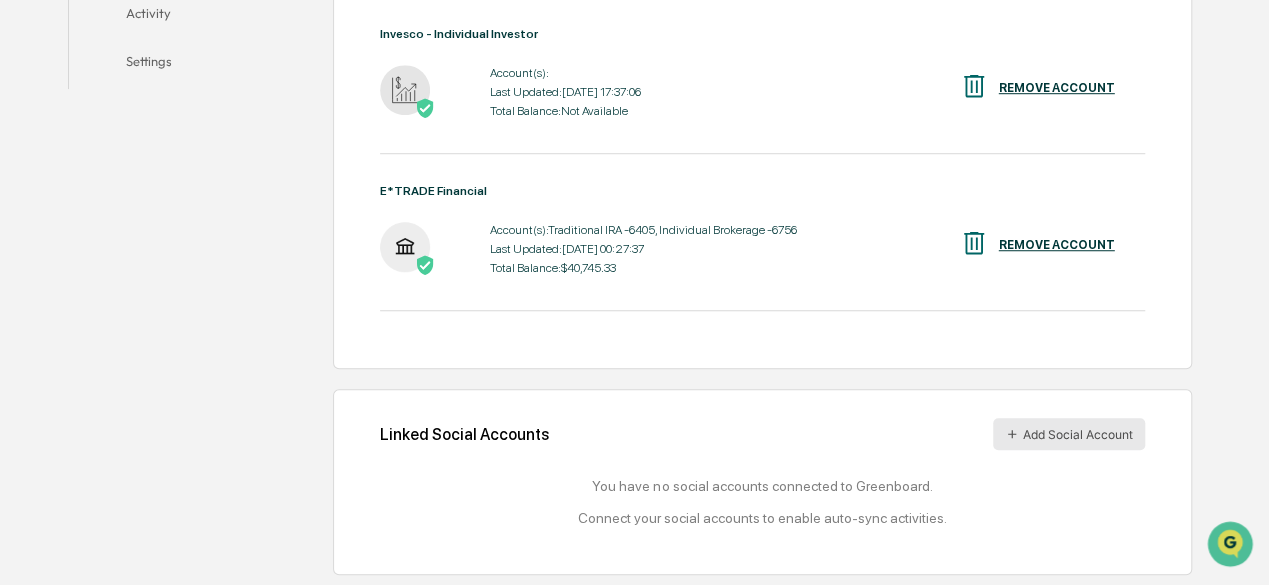 click on "Add Social Account" at bounding box center [1069, 434] 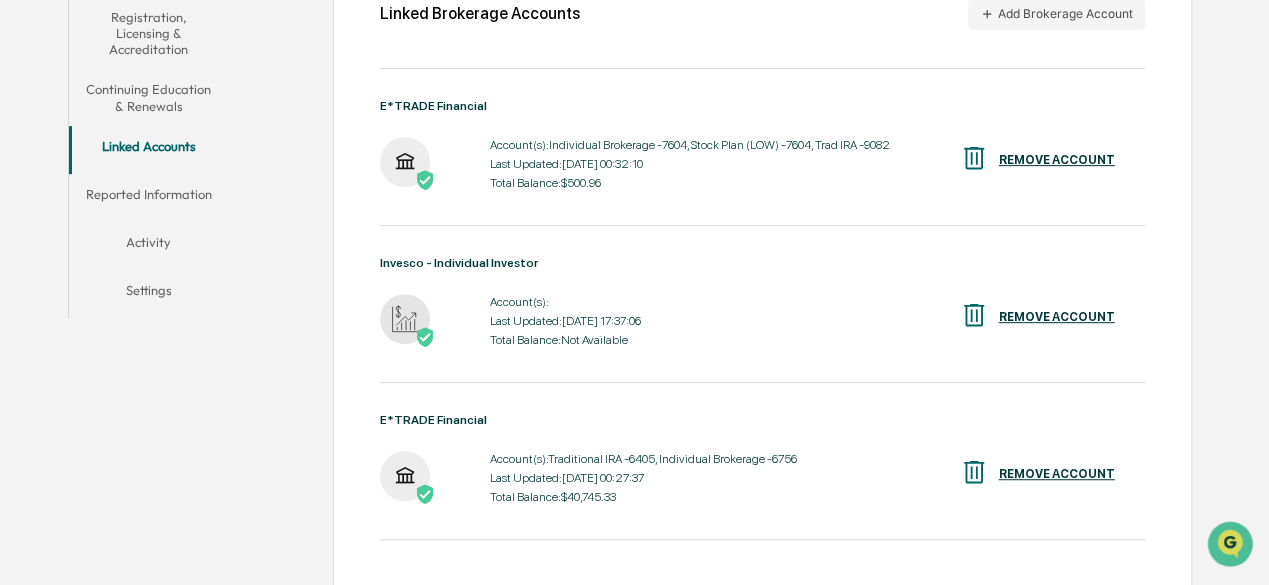 scroll, scrollTop: 428, scrollLeft: 0, axis: vertical 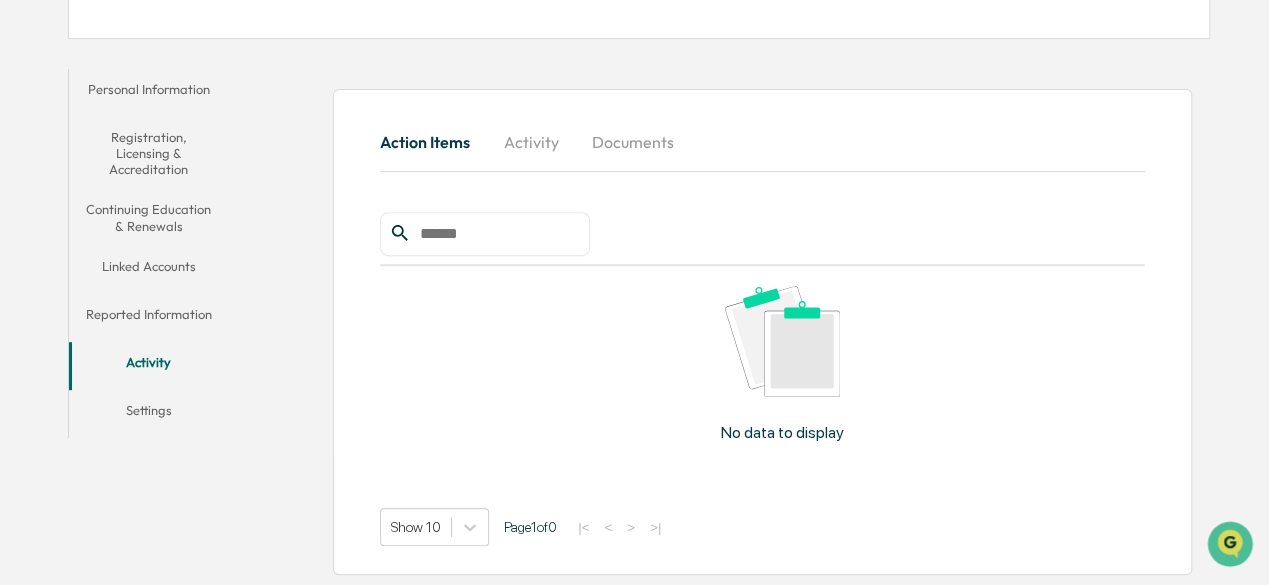 click on "Linked Accounts" at bounding box center [148, 270] 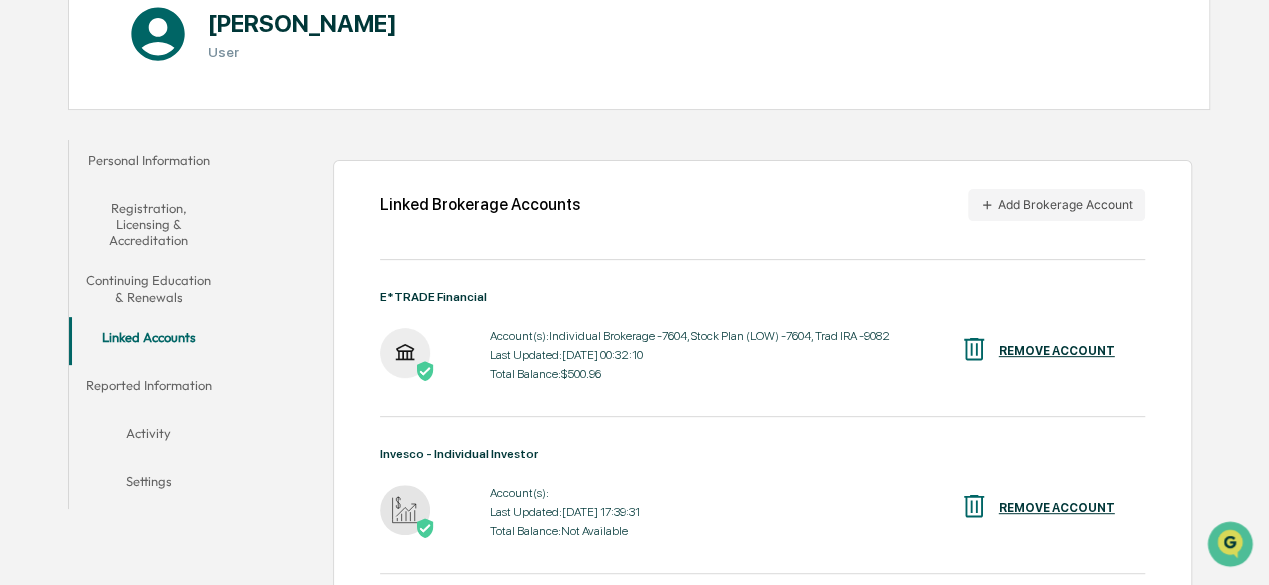 scroll, scrollTop: 317, scrollLeft: 0, axis: vertical 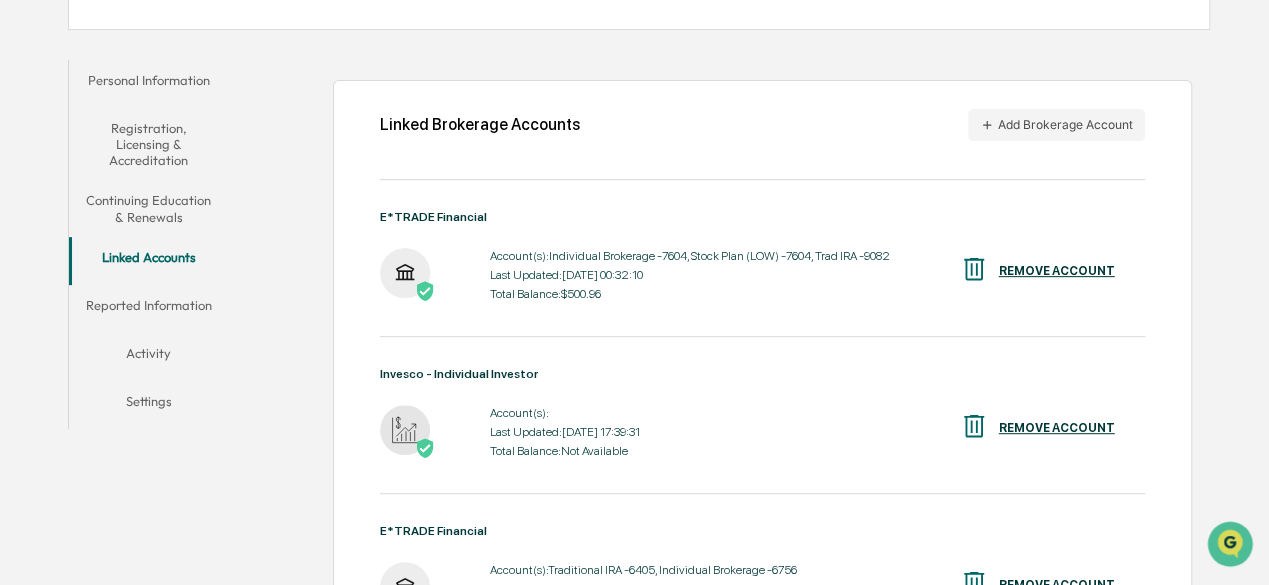 click on "Reported Information" at bounding box center (148, 309) 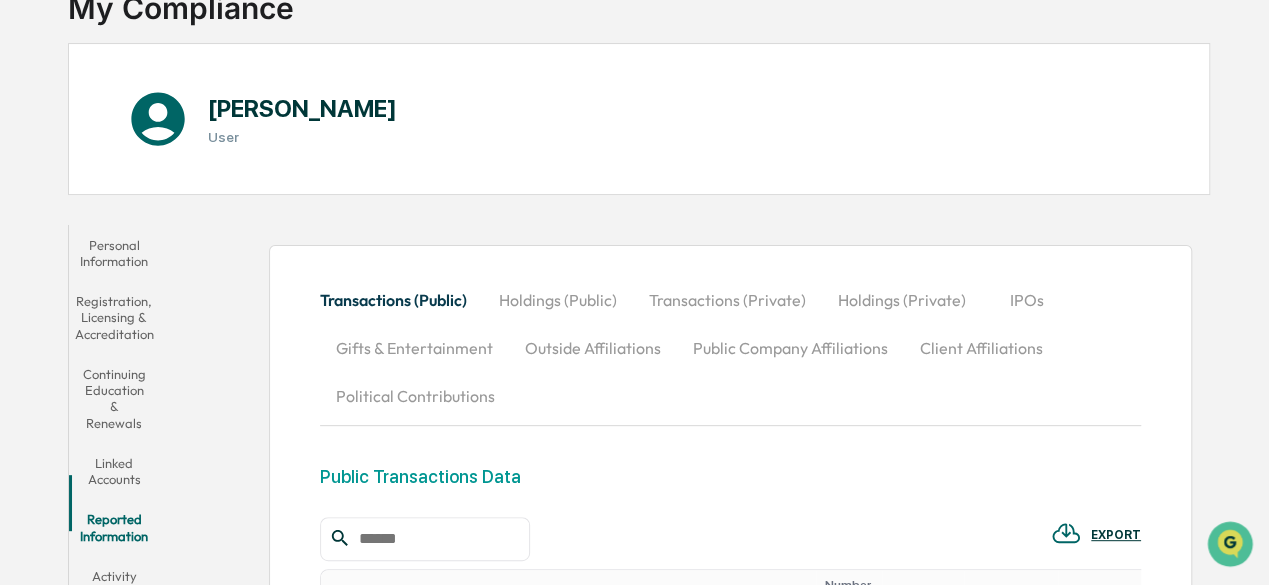 scroll, scrollTop: 183, scrollLeft: 0, axis: vertical 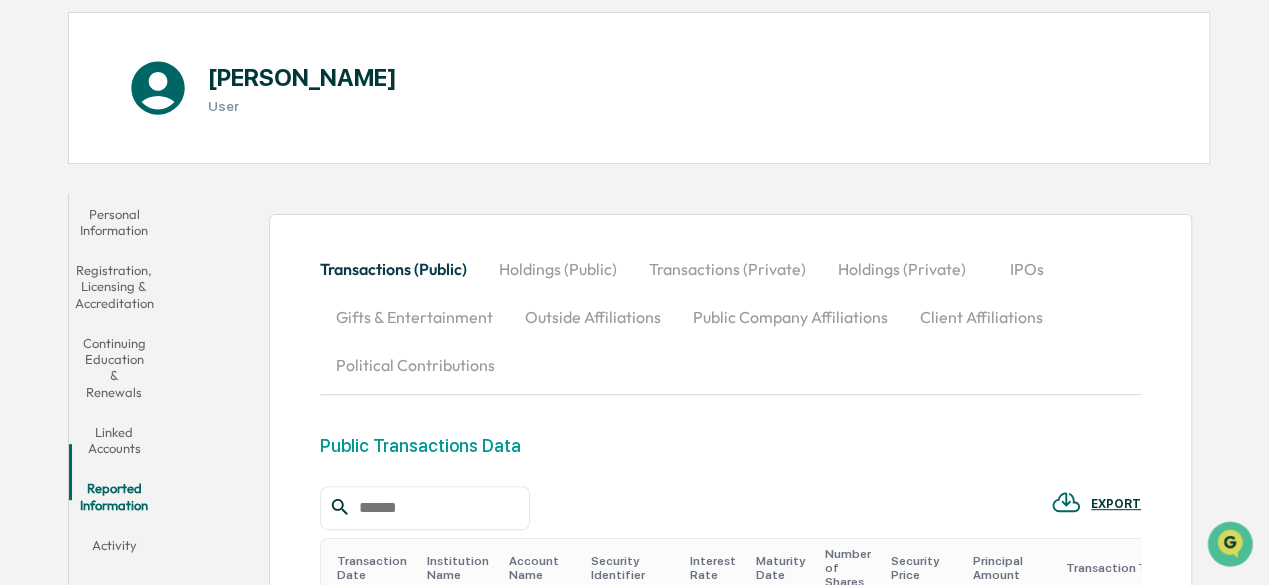 click on "Transactions (Private)" at bounding box center [727, 269] 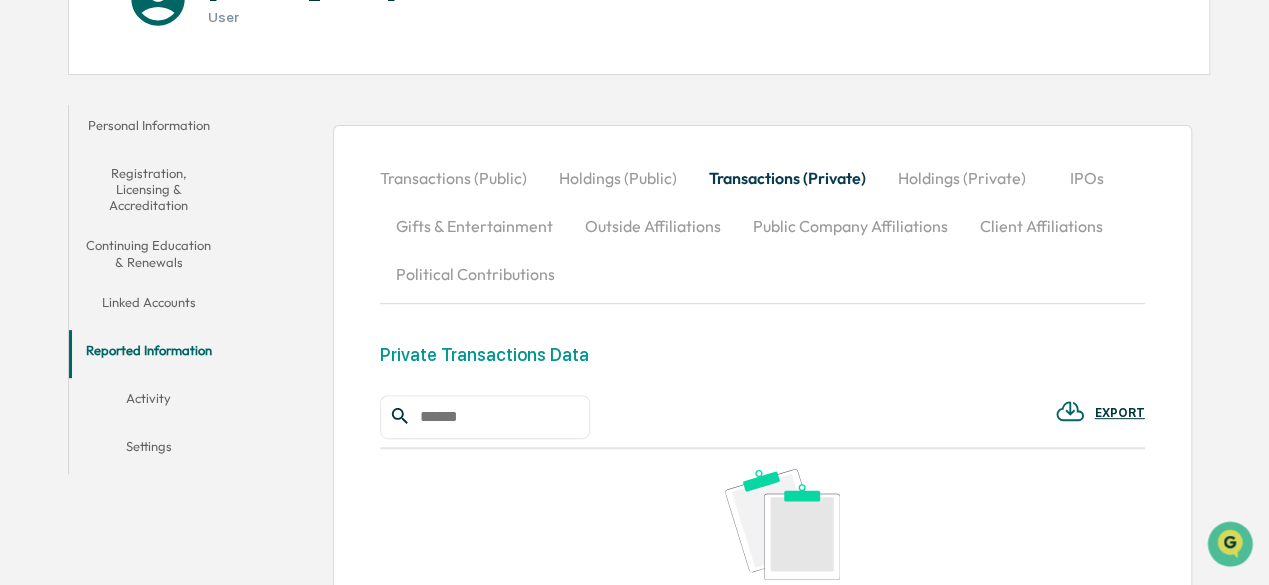 scroll, scrollTop: 183, scrollLeft: 0, axis: vertical 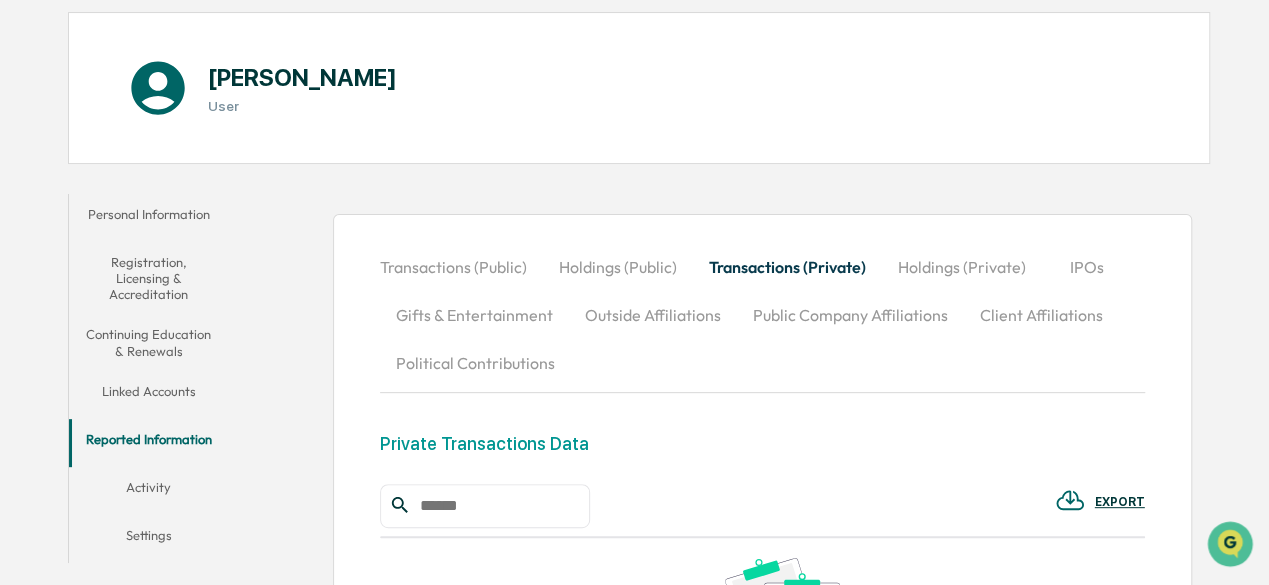 click on "Client Affiliations" at bounding box center (1041, 315) 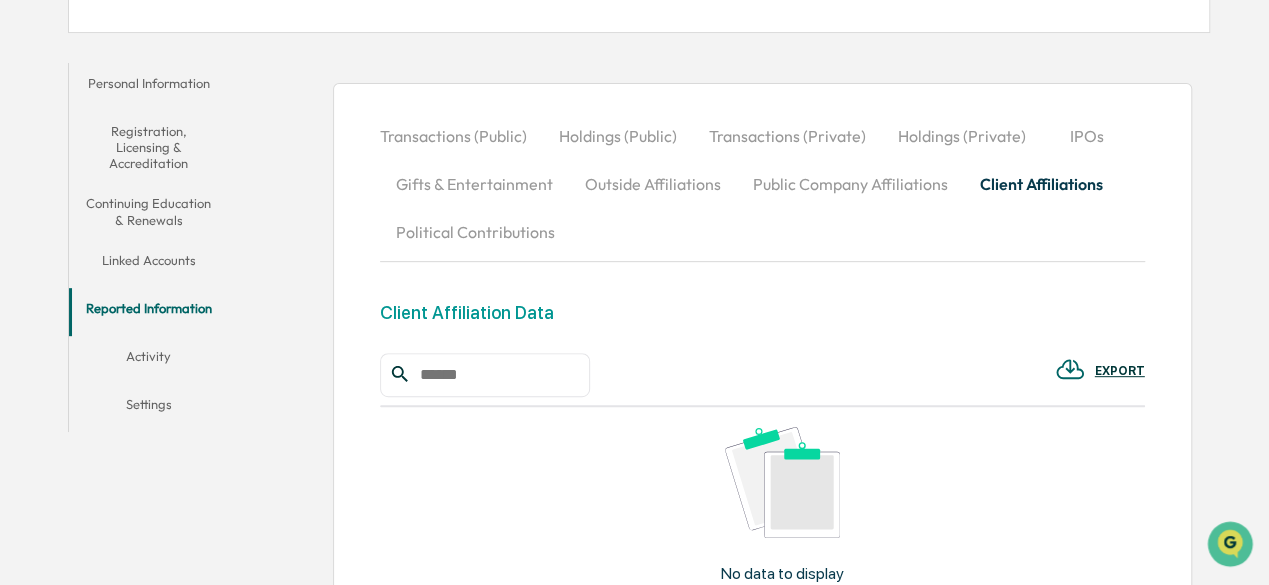 scroll, scrollTop: 283, scrollLeft: 0, axis: vertical 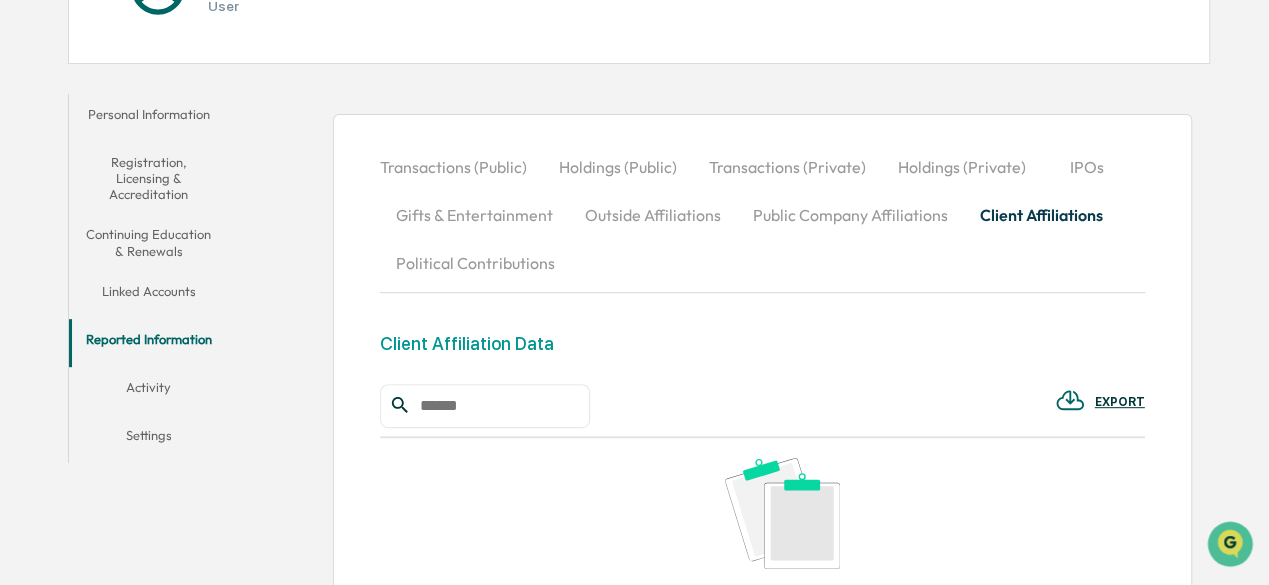 click on "Gifts & Entertainment" at bounding box center [474, 215] 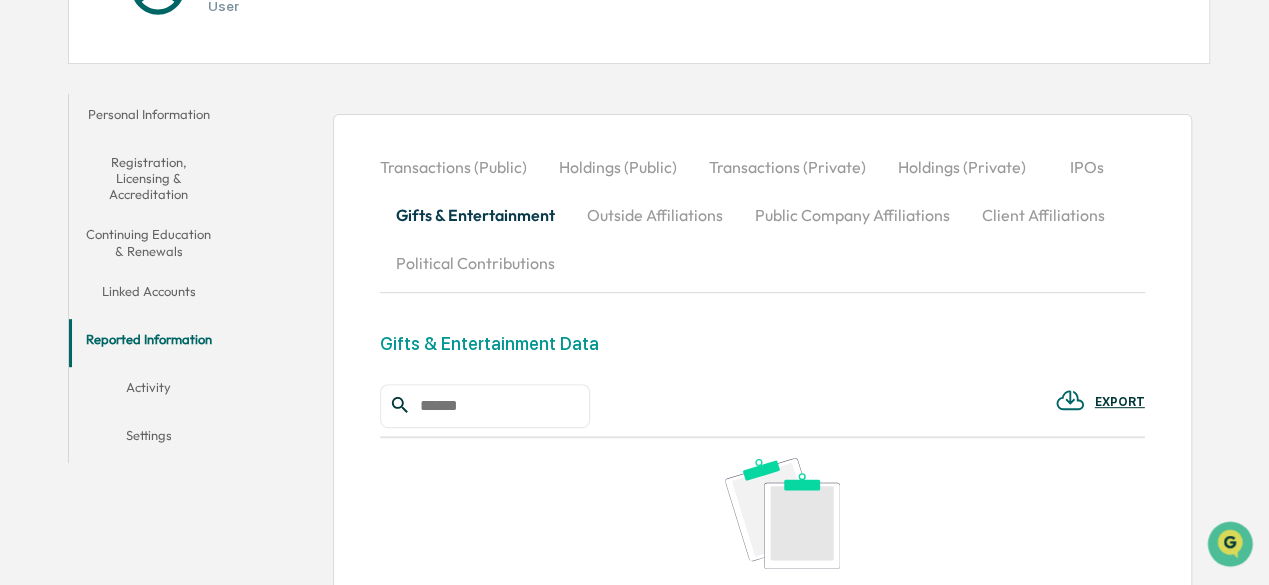 click on "Personal Information" at bounding box center (148, 118) 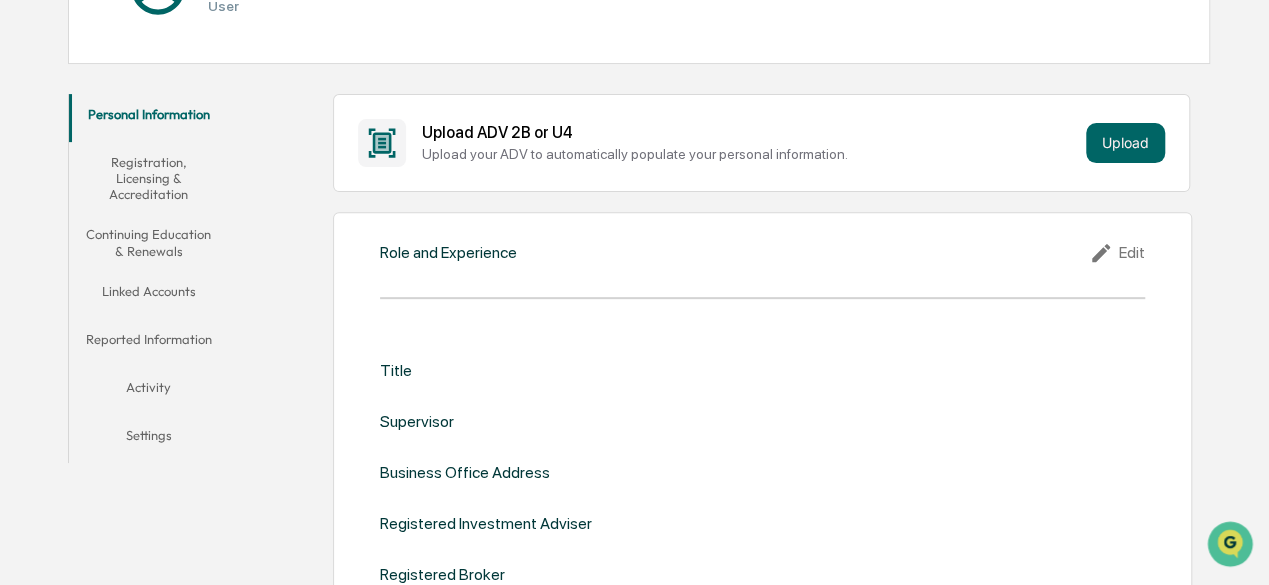 click 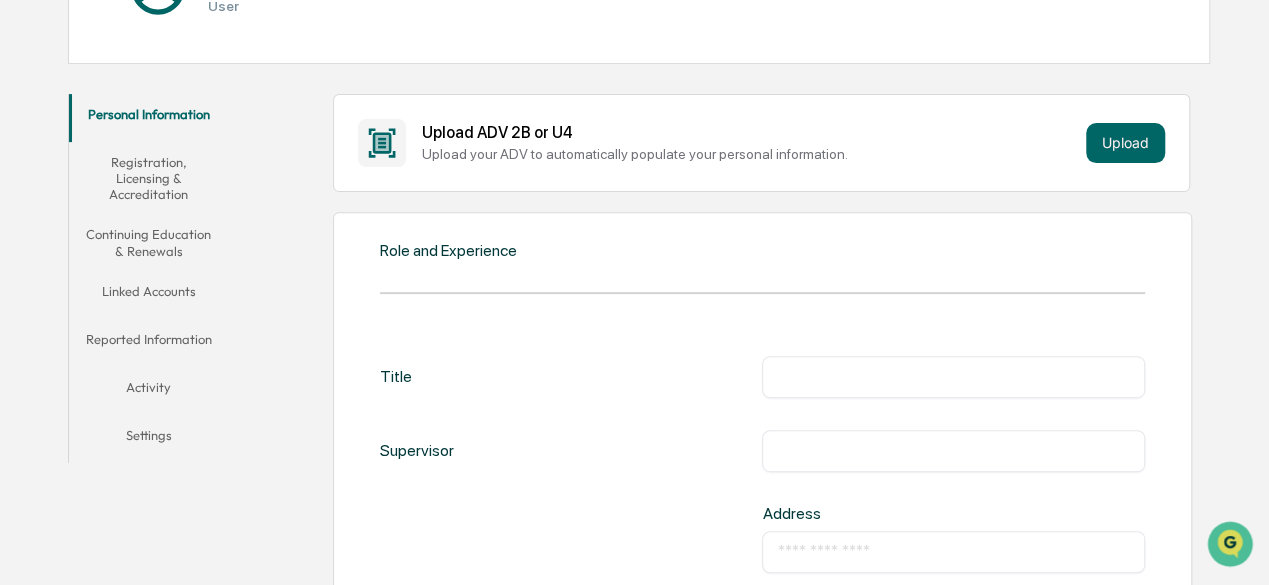 click at bounding box center (953, 377) 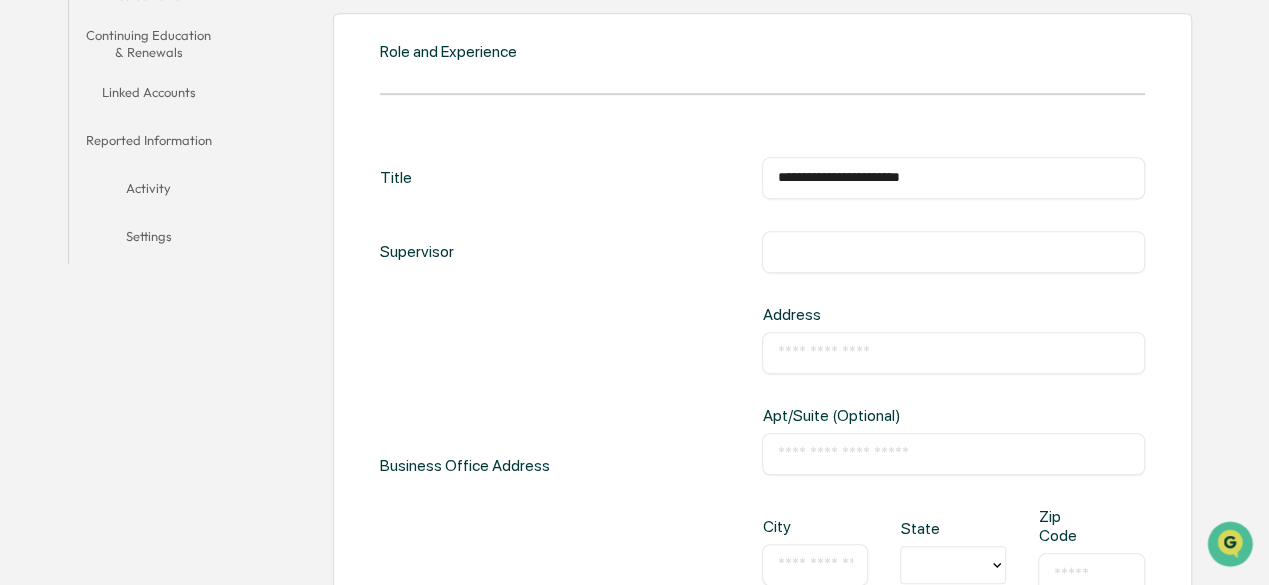 scroll, scrollTop: 483, scrollLeft: 0, axis: vertical 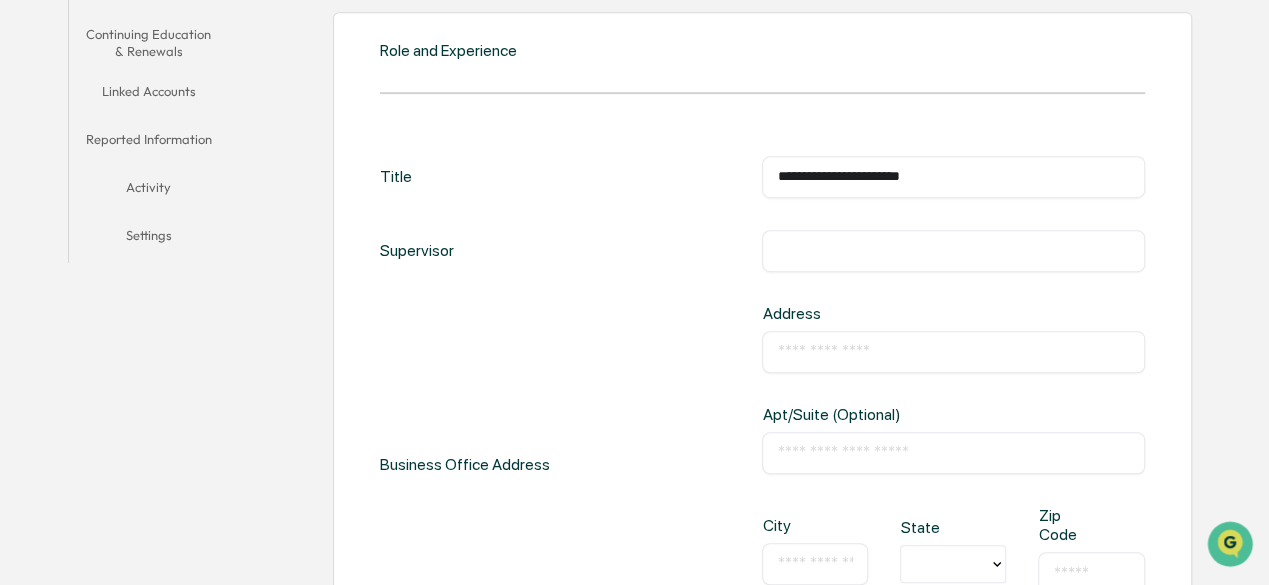 type on "**********" 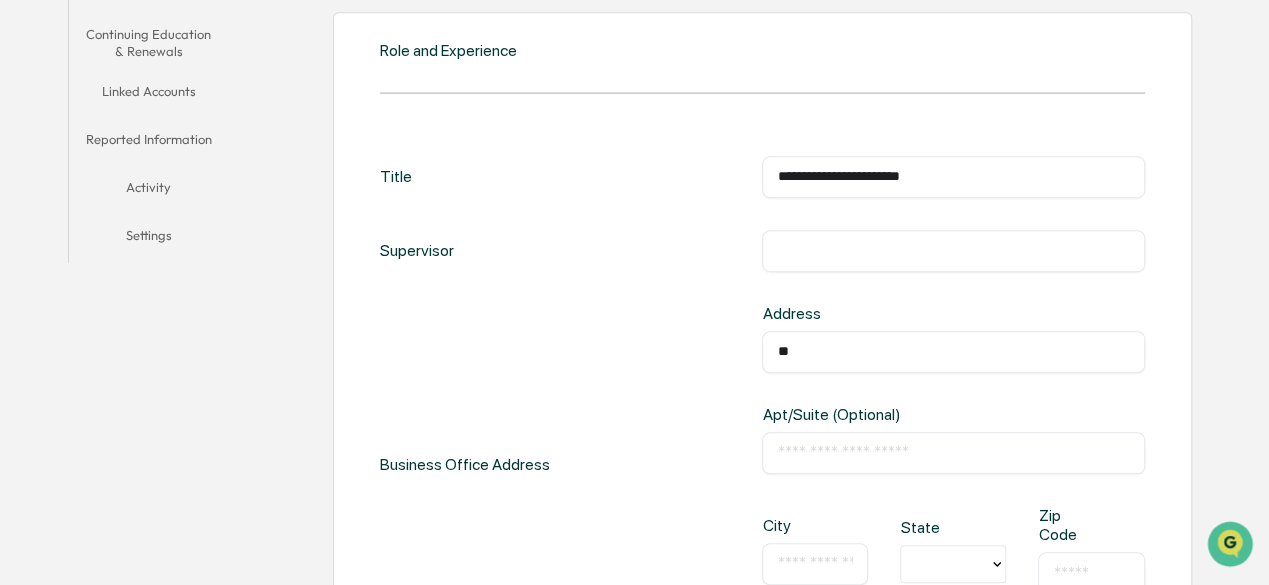 type on "*" 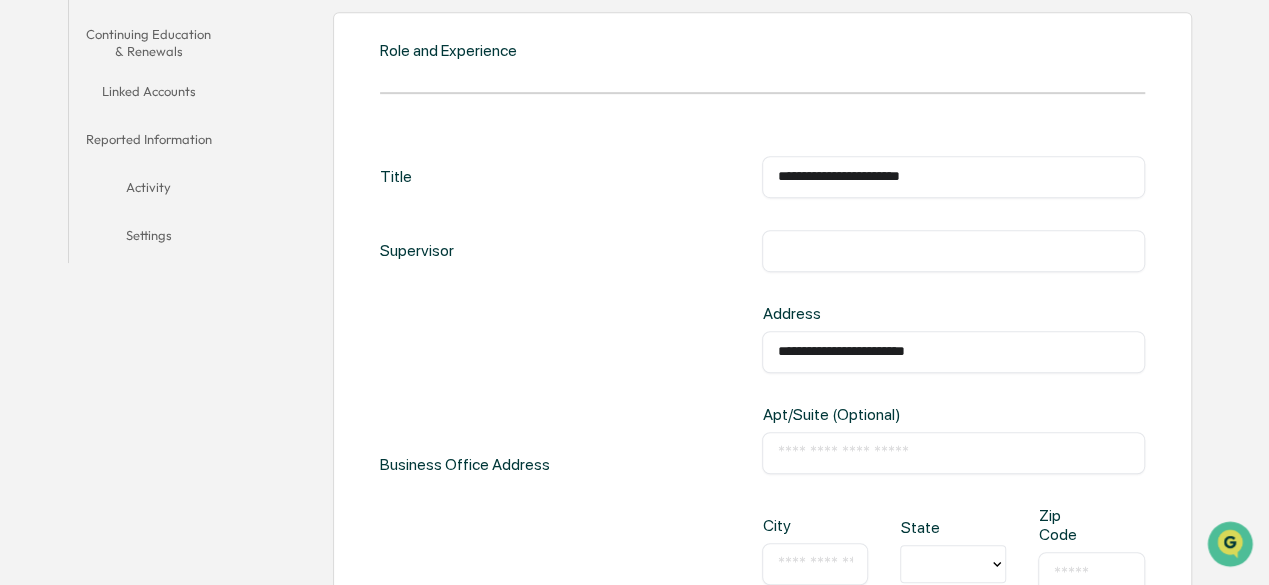 type on "**********" 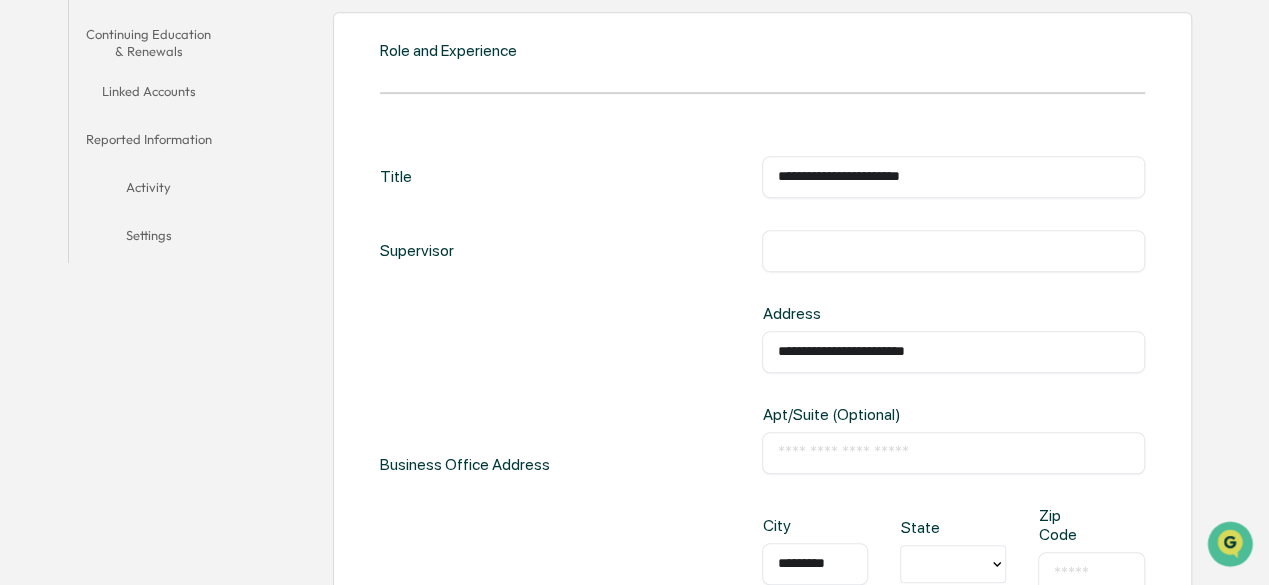 type on "*********" 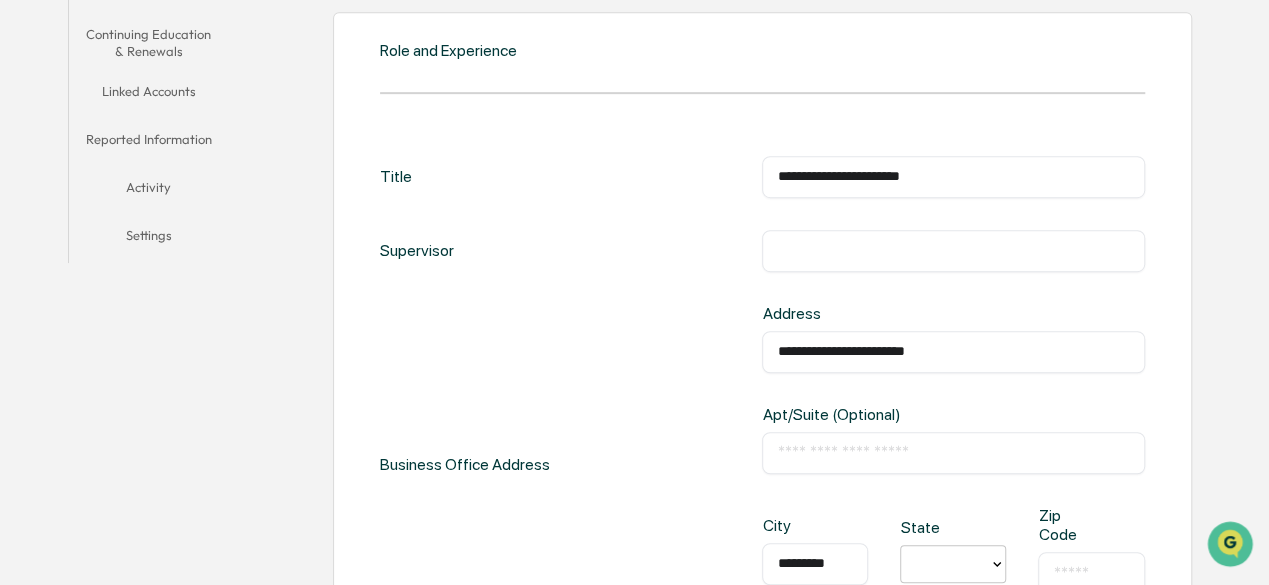 type on "*" 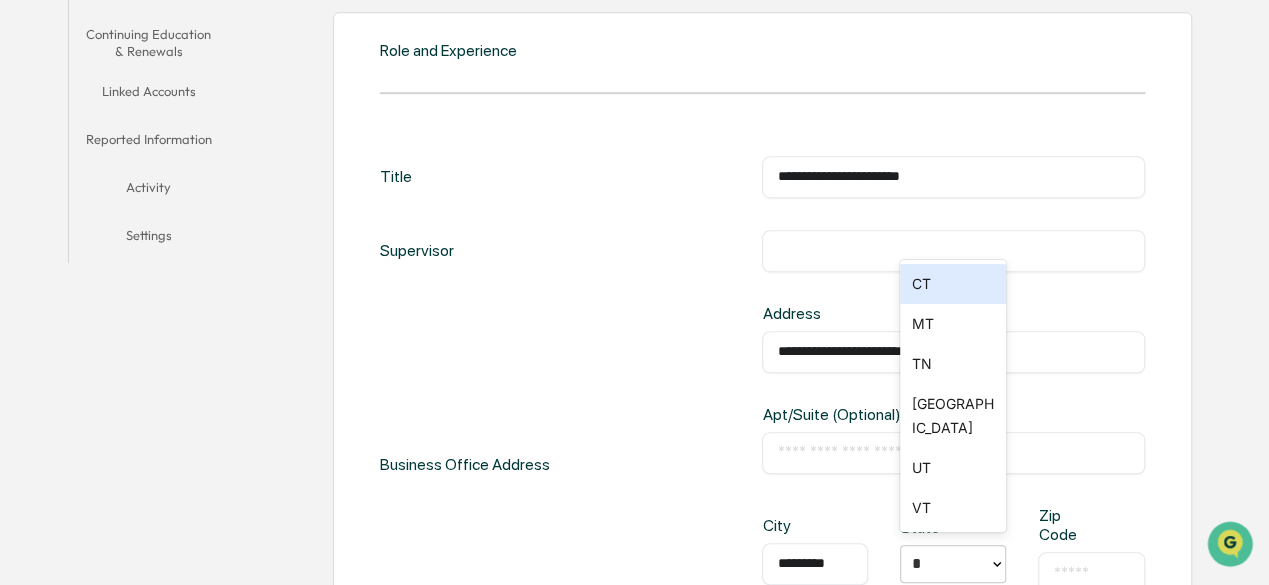 type 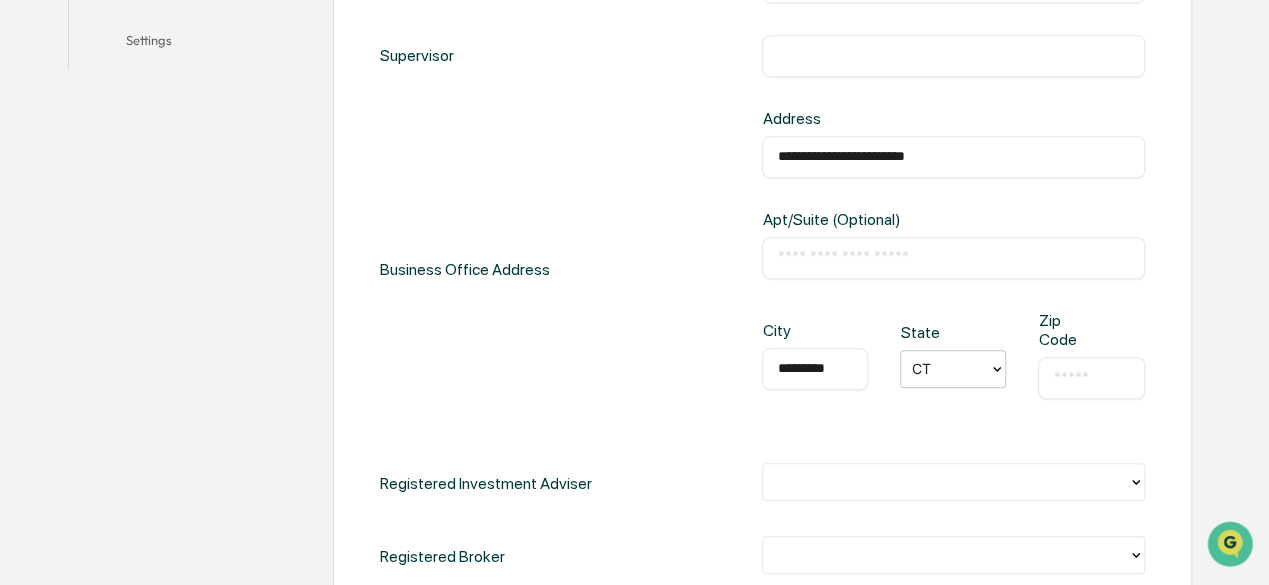 scroll, scrollTop: 683, scrollLeft: 0, axis: vertical 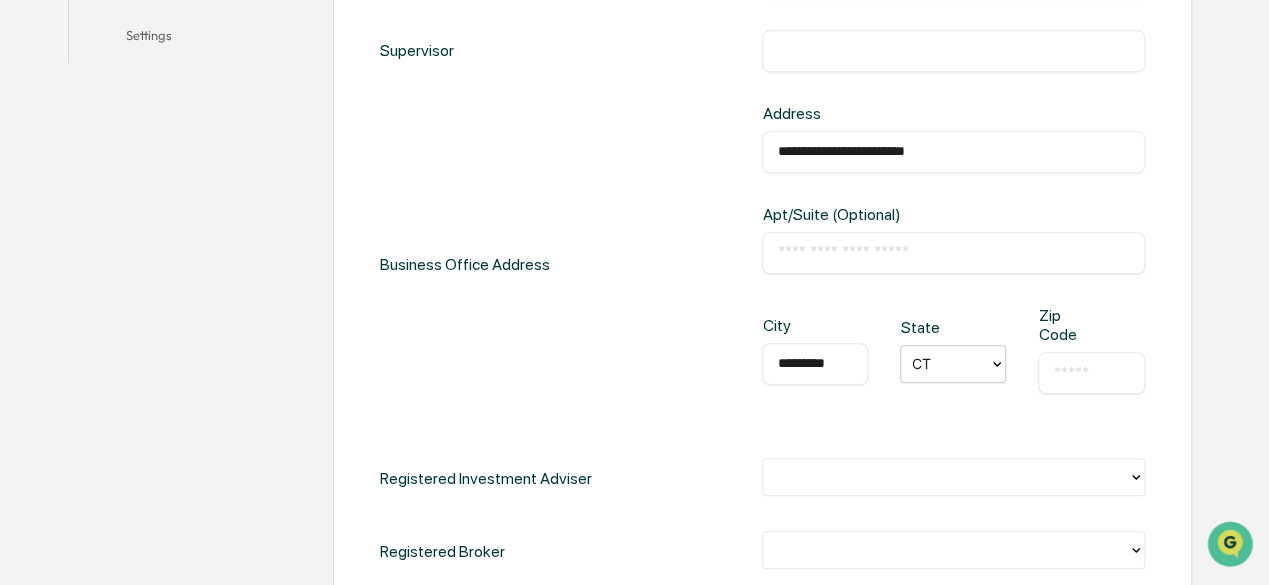 click at bounding box center (945, 363) 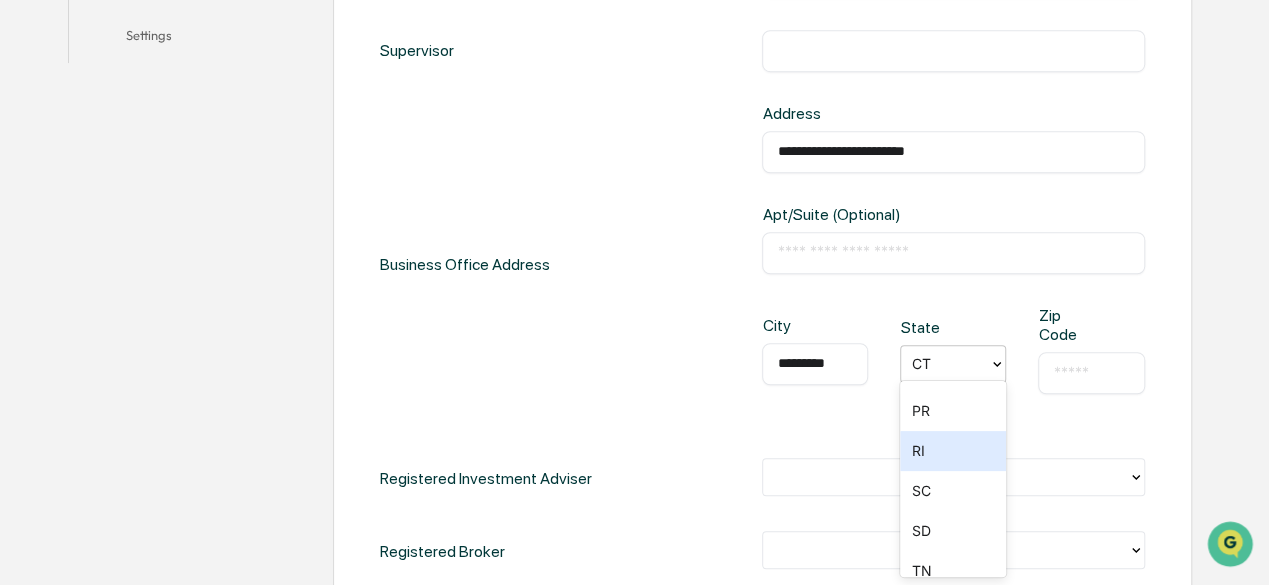 scroll, scrollTop: 1800, scrollLeft: 0, axis: vertical 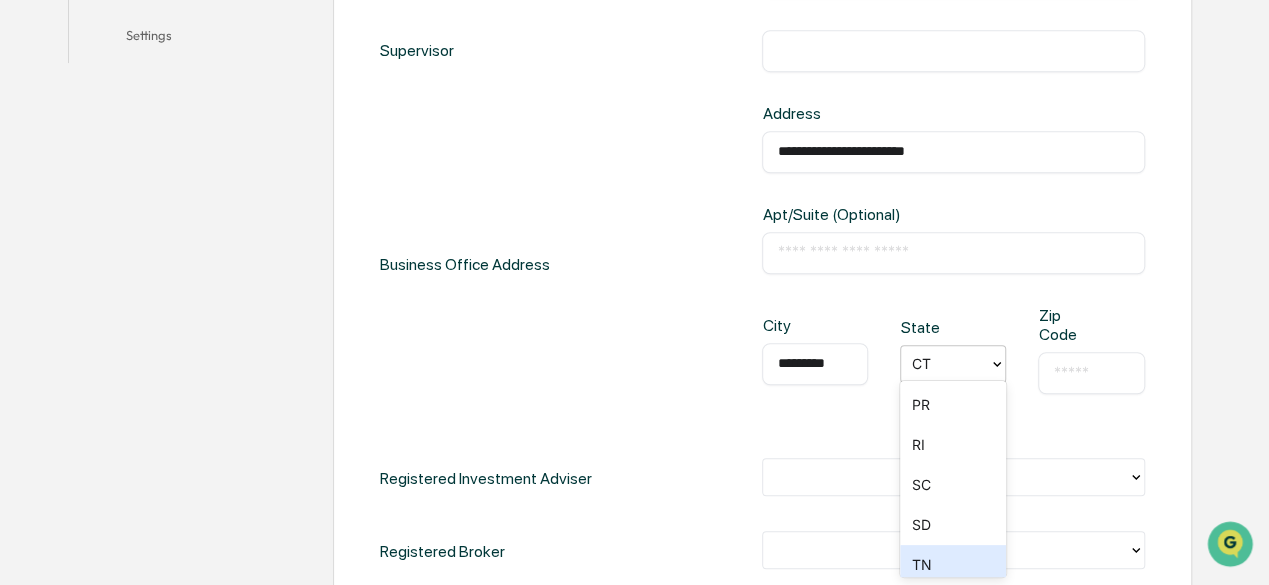 drag, startPoint x: 920, startPoint y: 553, endPoint x: 956, endPoint y: 487, distance: 75.17979 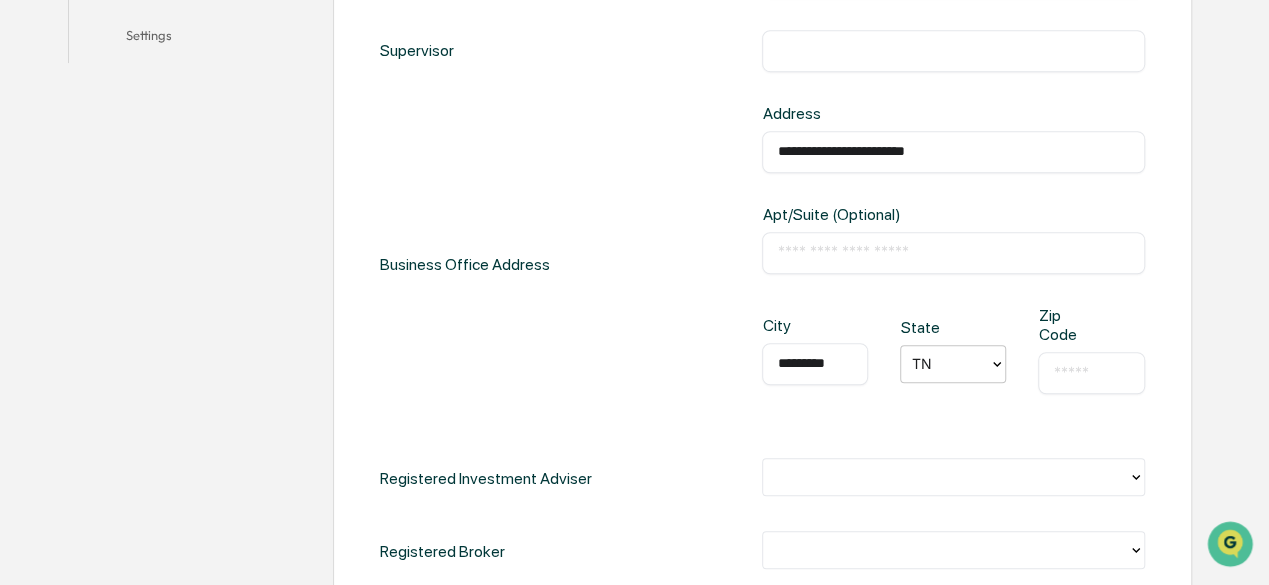click at bounding box center (1091, 373) 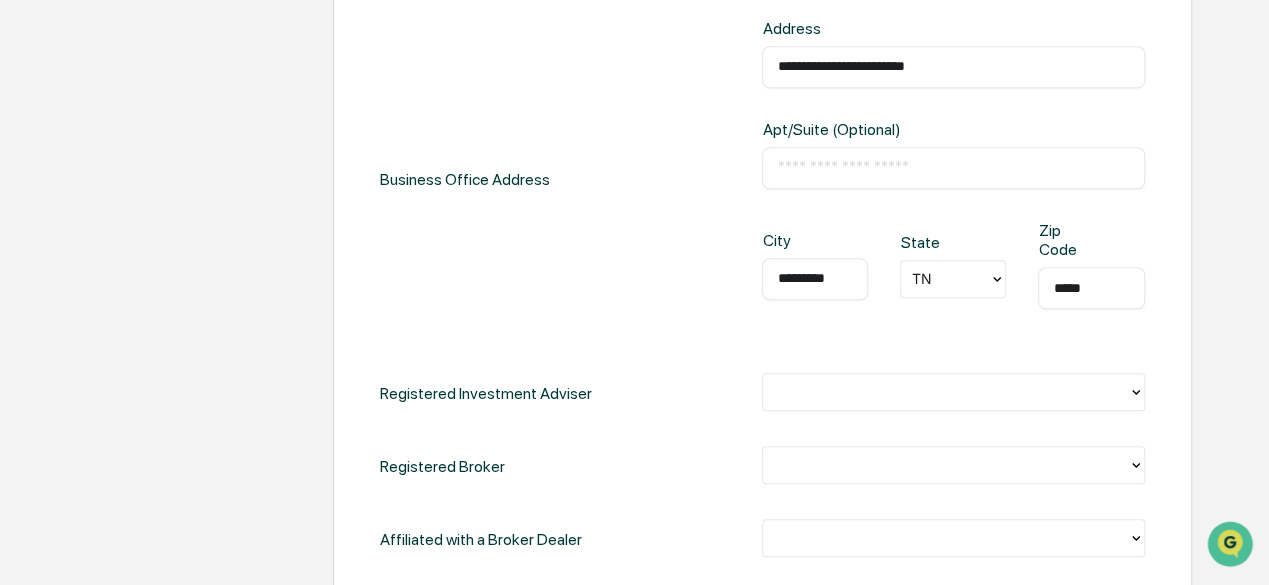 scroll, scrollTop: 883, scrollLeft: 0, axis: vertical 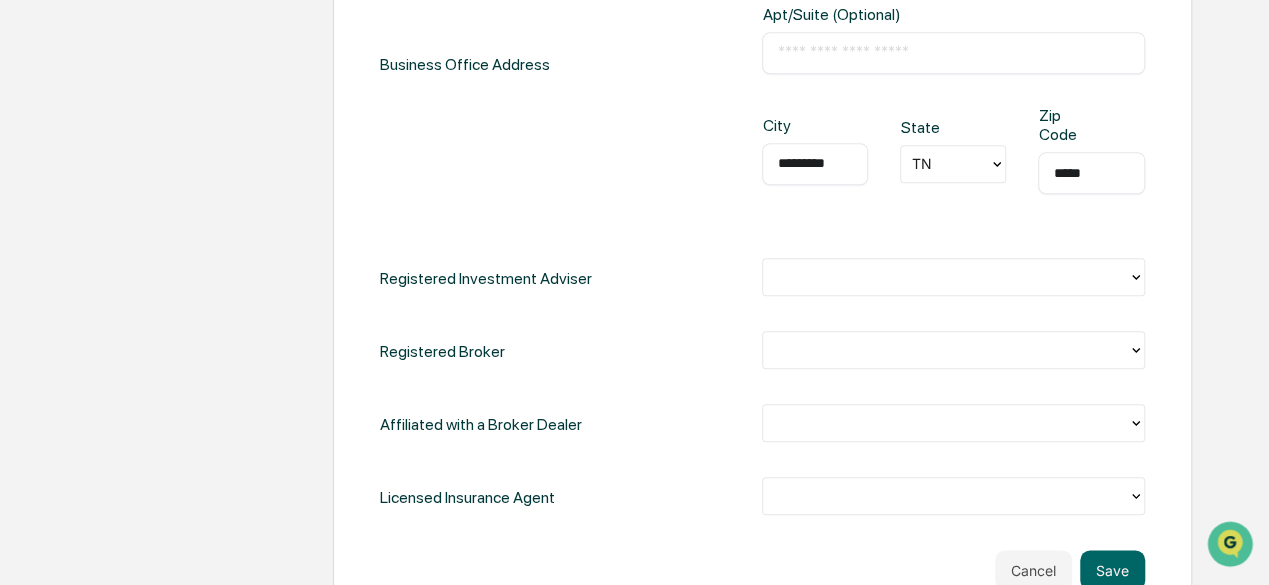 type on "*****" 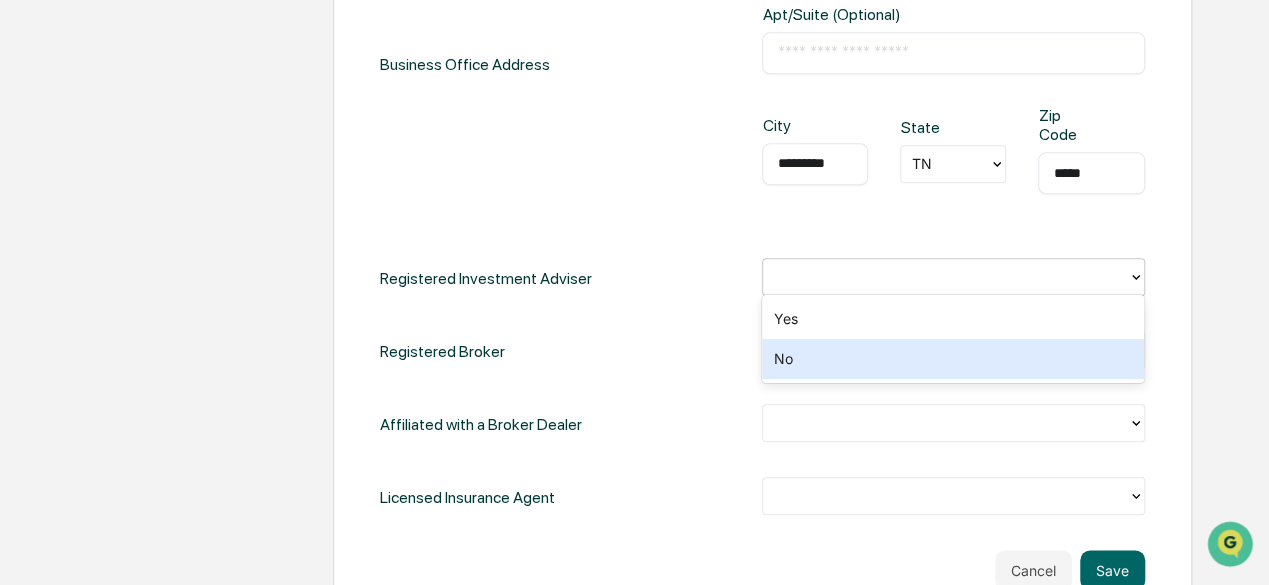 click on "No" at bounding box center (953, 359) 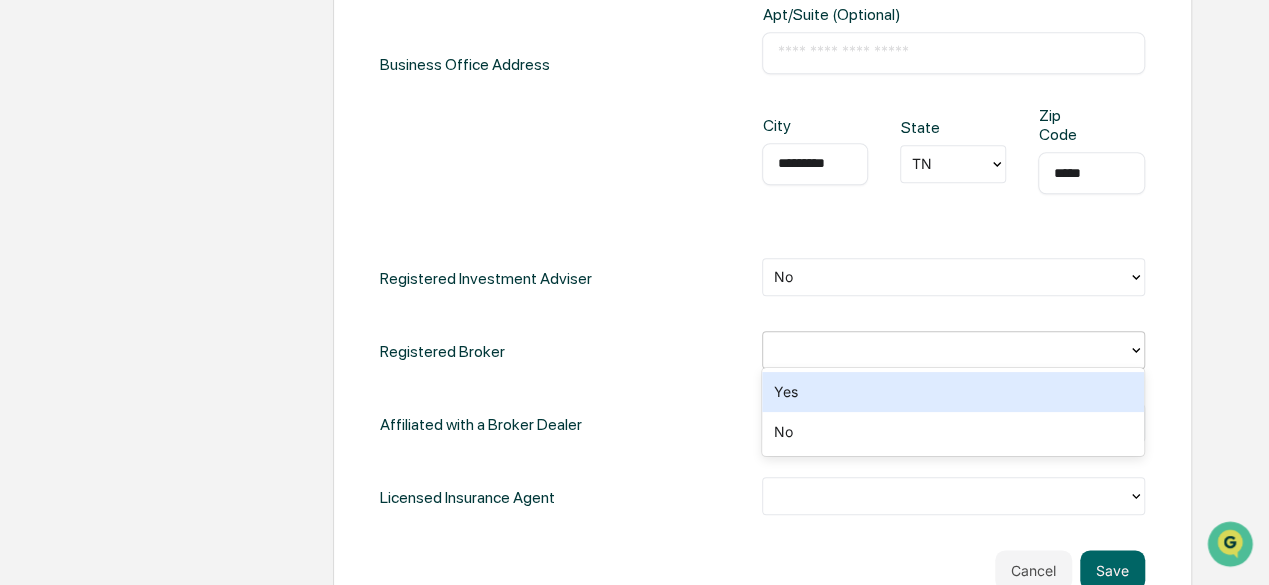 click at bounding box center (945, 350) 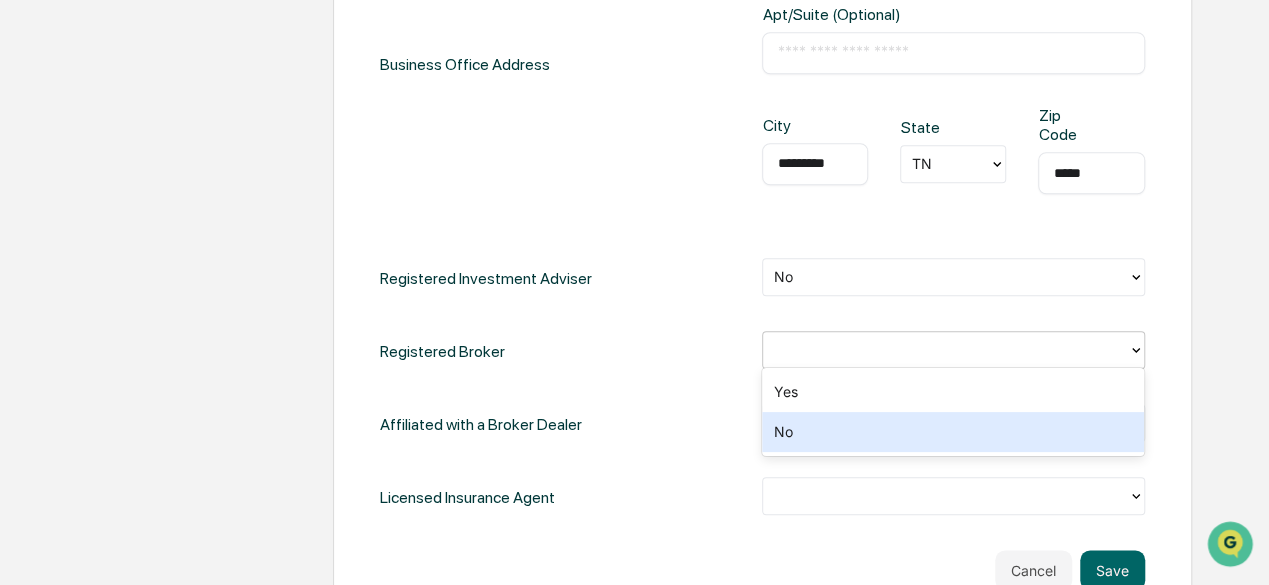 click on "No" at bounding box center [953, 432] 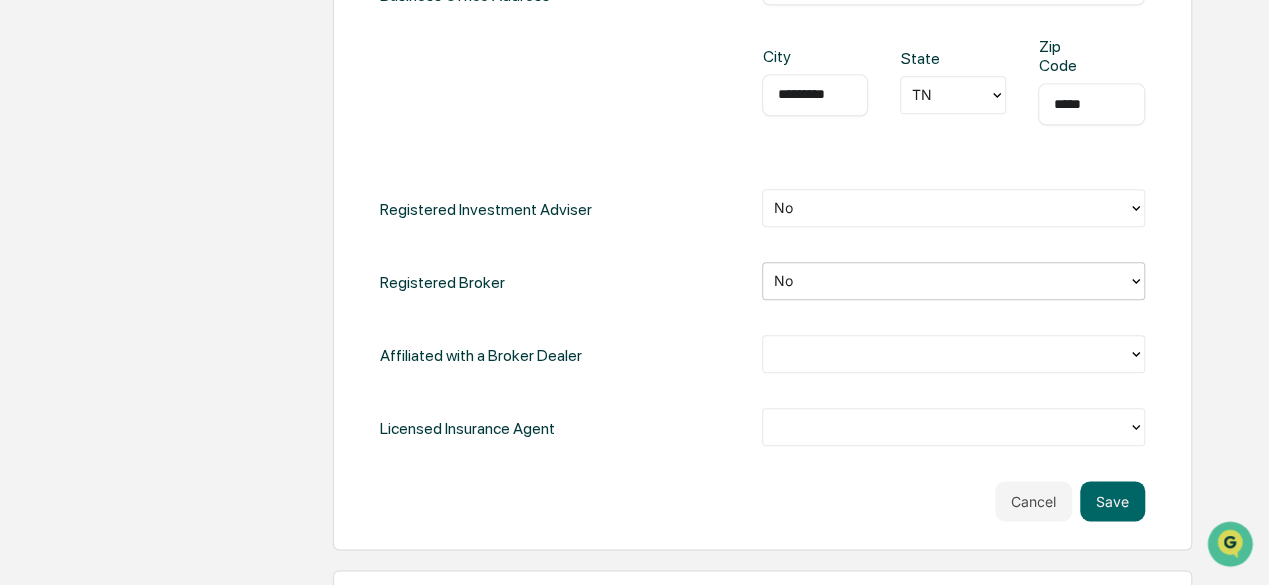scroll, scrollTop: 983, scrollLeft: 0, axis: vertical 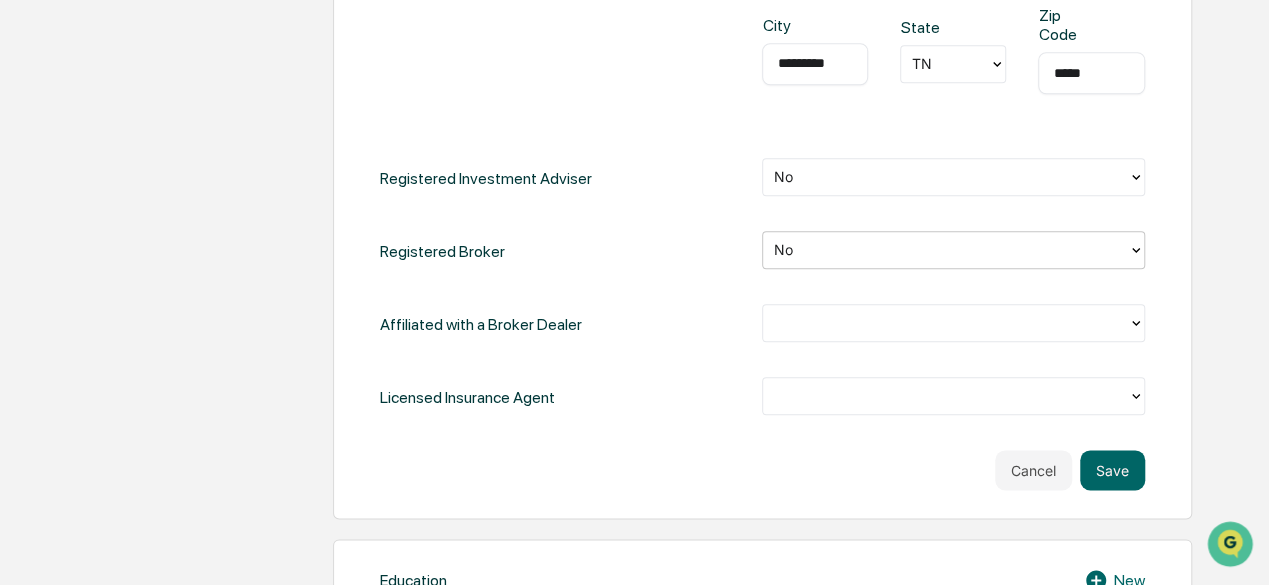 click at bounding box center (945, 396) 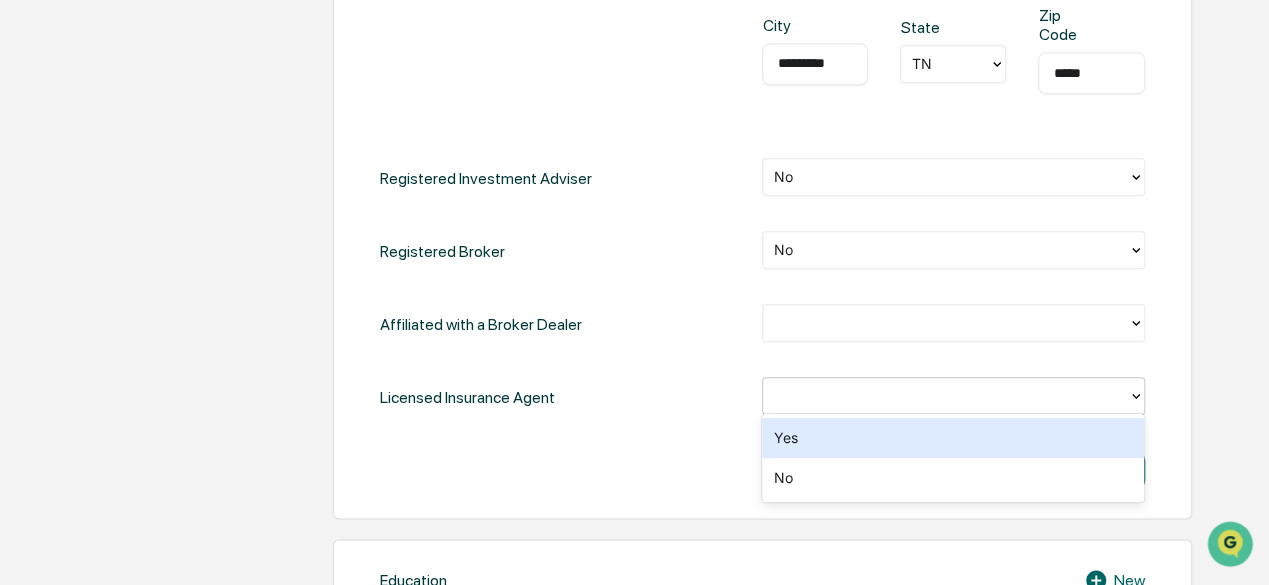 click on "Yes" at bounding box center [953, 438] 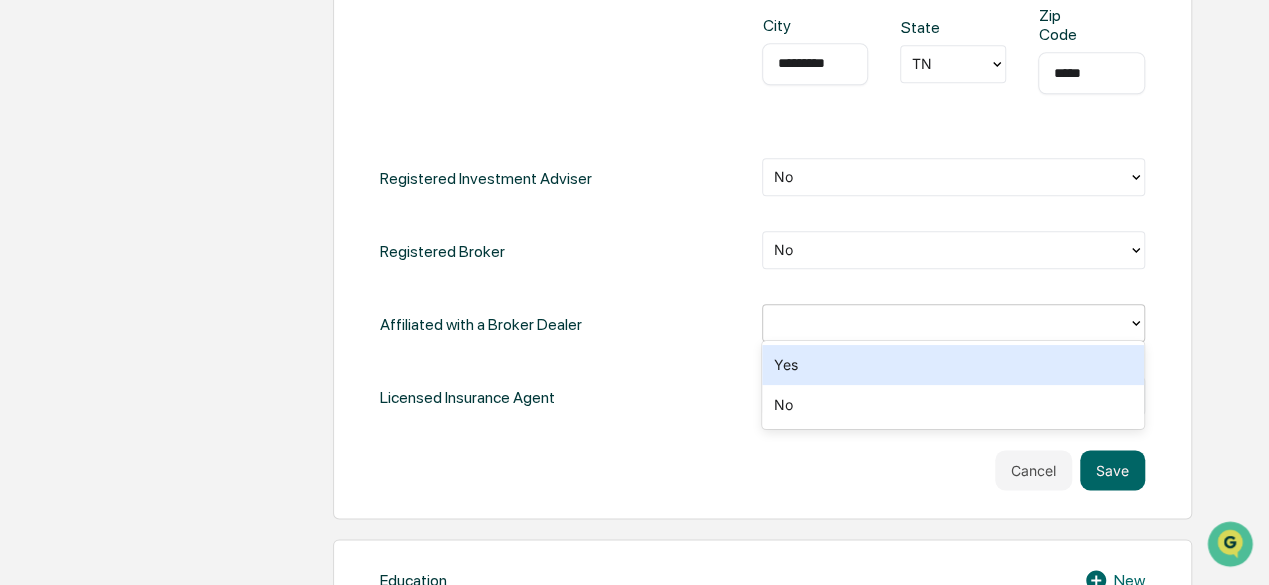 drag, startPoint x: 839, startPoint y: 316, endPoint x: 818, endPoint y: 341, distance: 32.649654 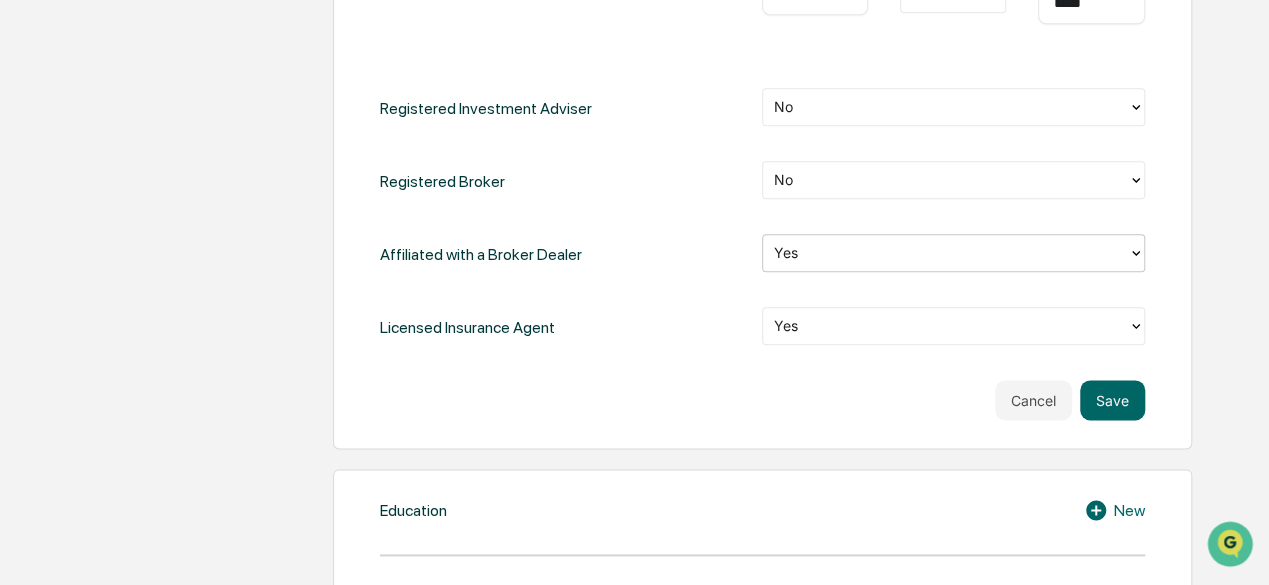 scroll, scrollTop: 1183, scrollLeft: 0, axis: vertical 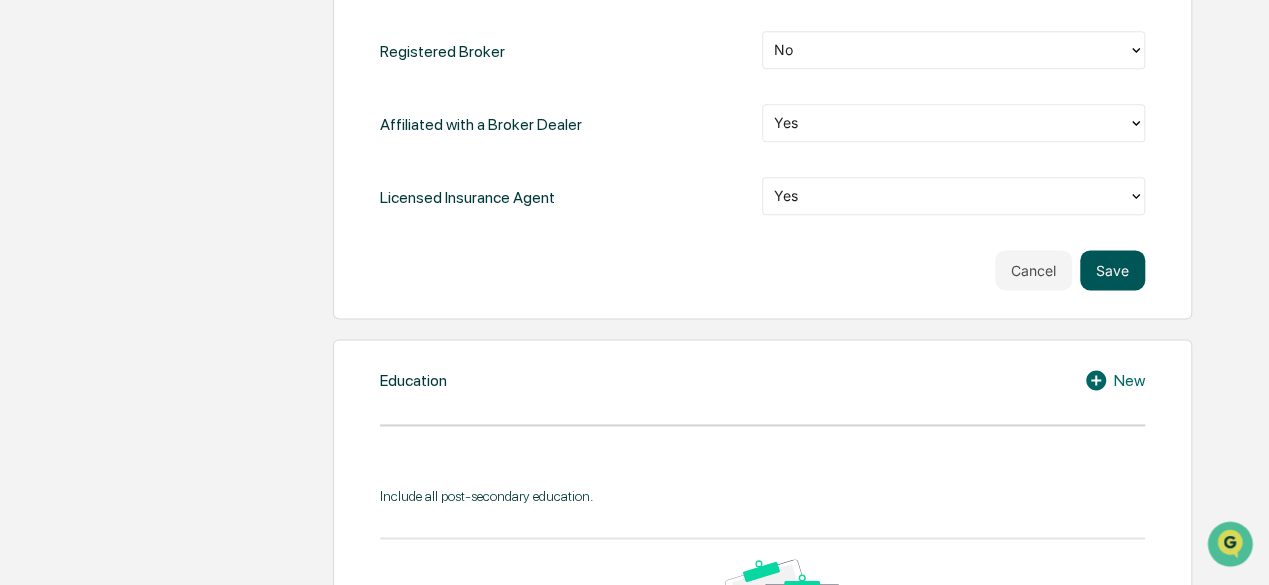 click on "Save" at bounding box center [1112, 270] 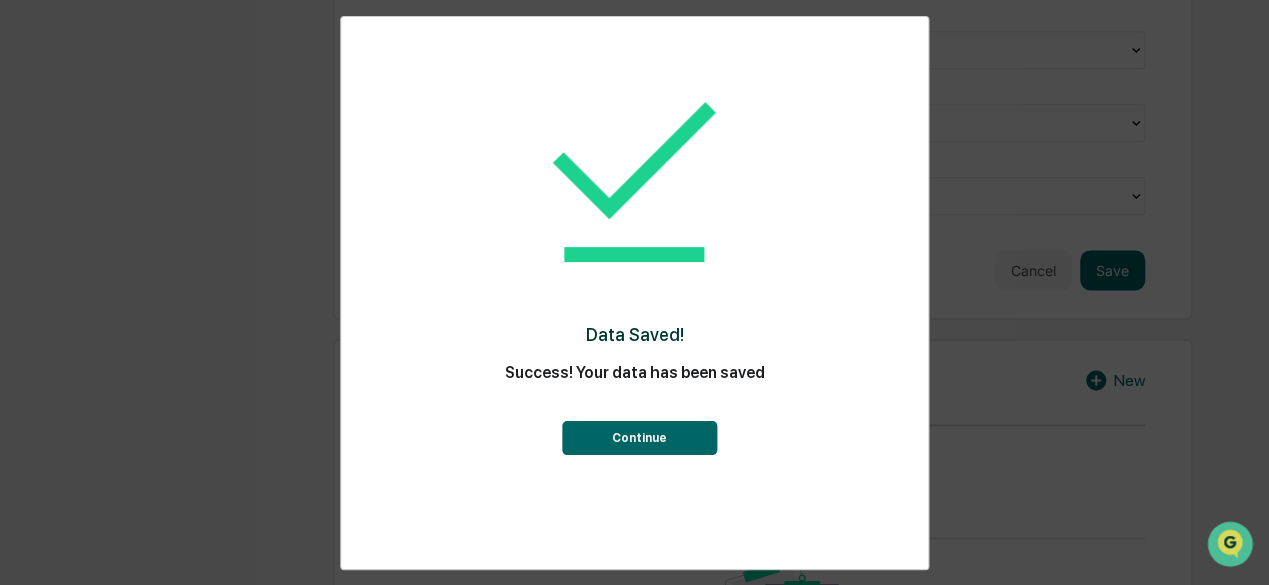 click on "Continue" at bounding box center [639, 438] 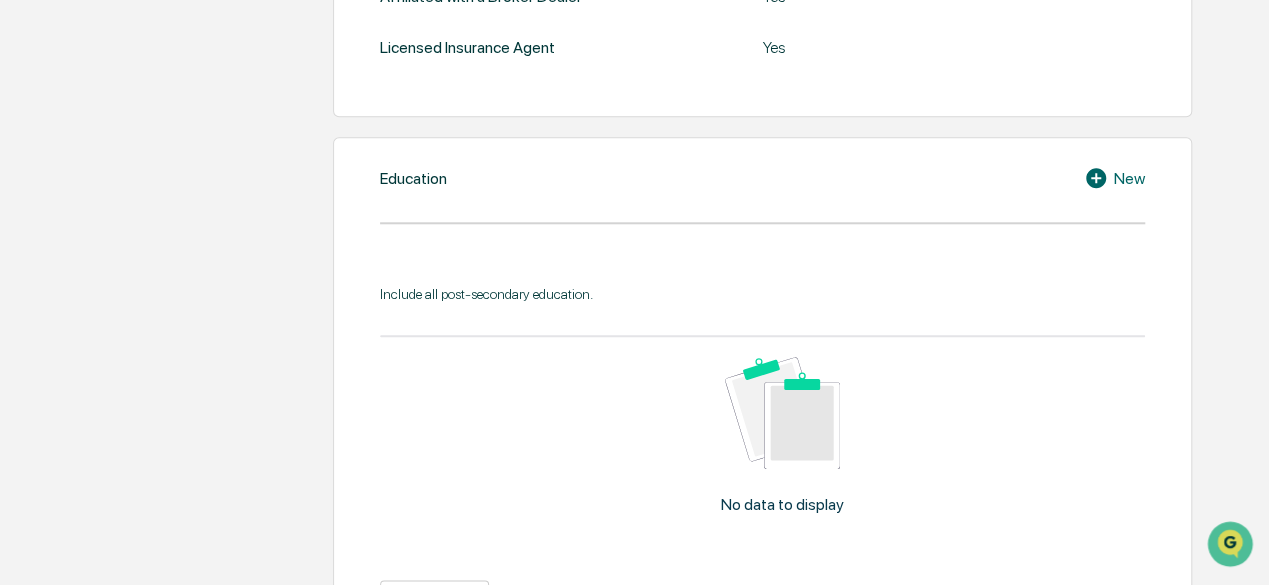 scroll, scrollTop: 988, scrollLeft: 0, axis: vertical 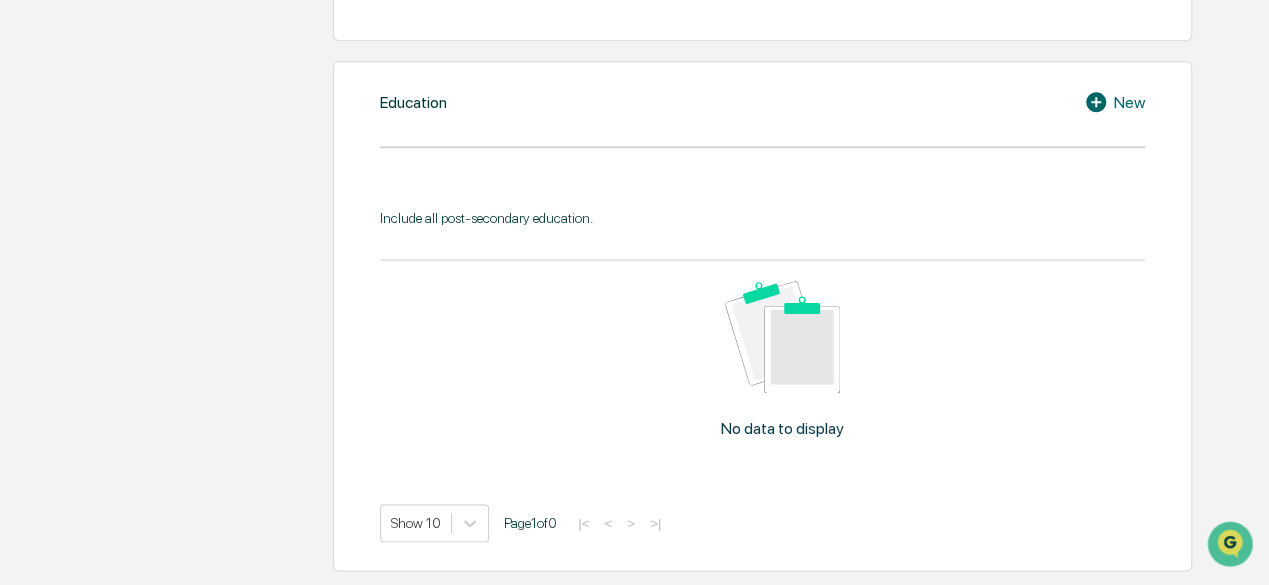 click 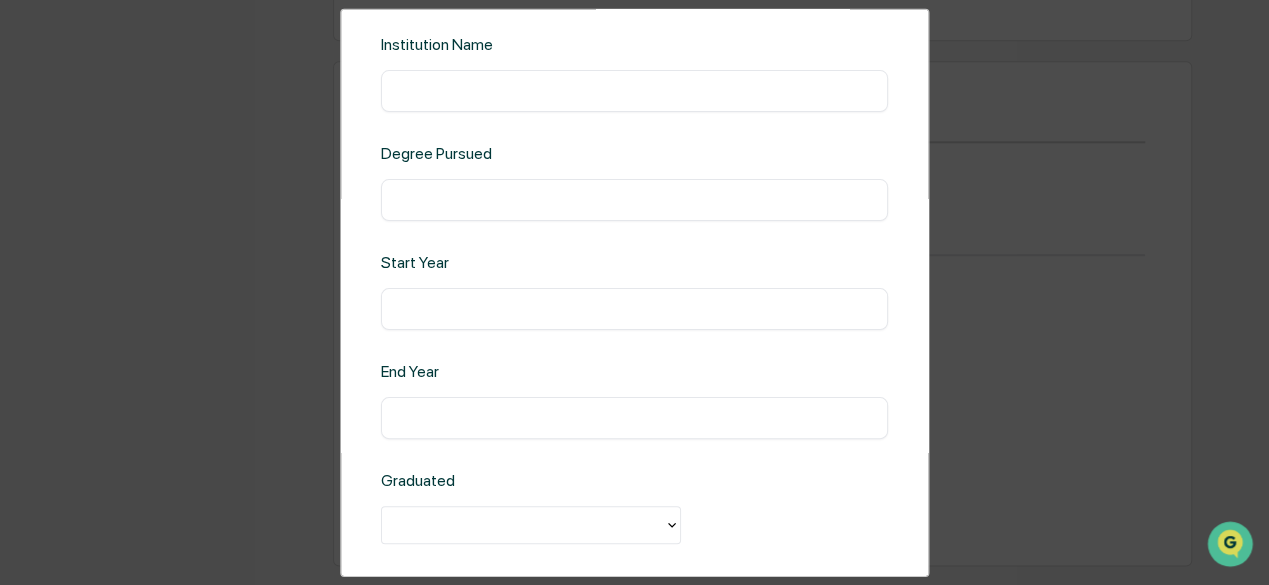 scroll, scrollTop: 0, scrollLeft: 0, axis: both 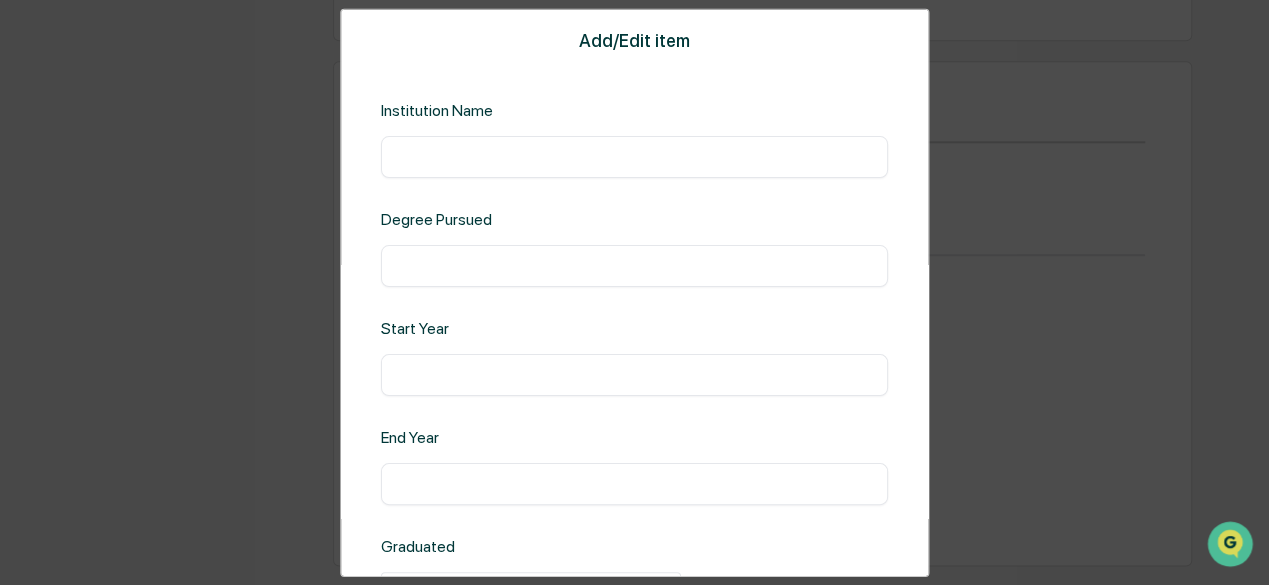 click at bounding box center [635, 156] 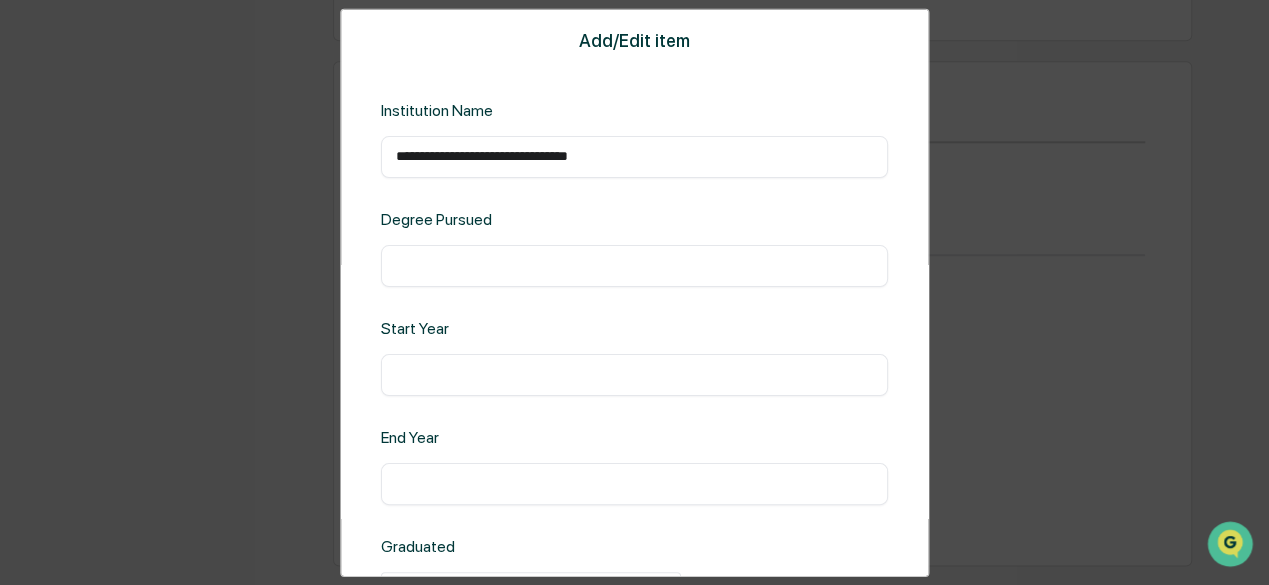 click on "**********" at bounding box center (635, 156) 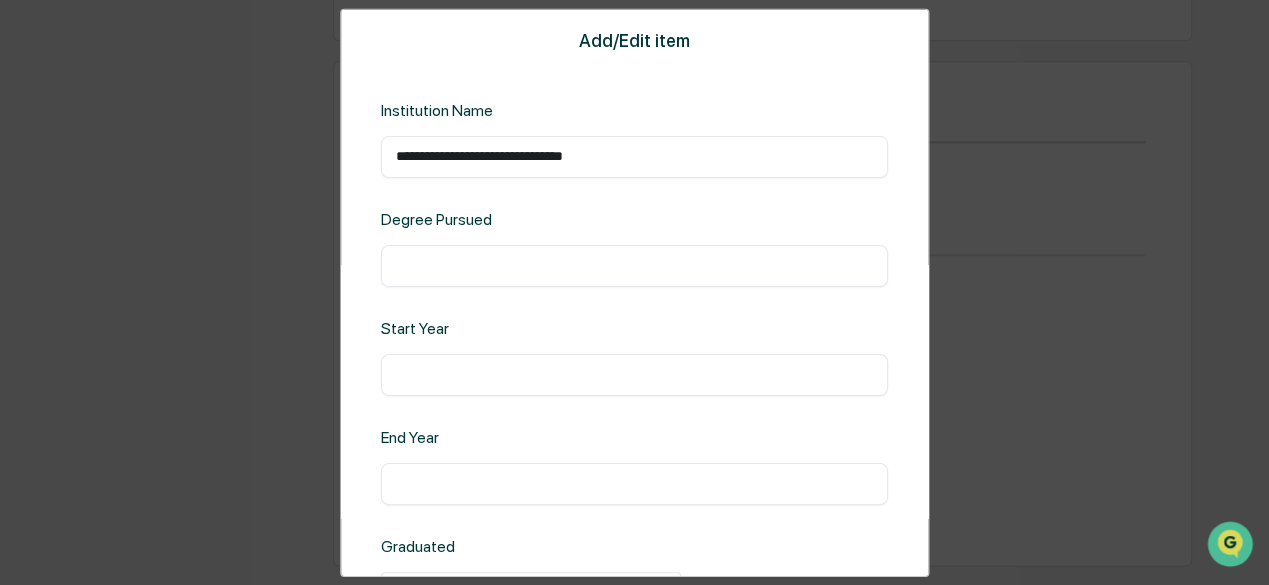 type on "**********" 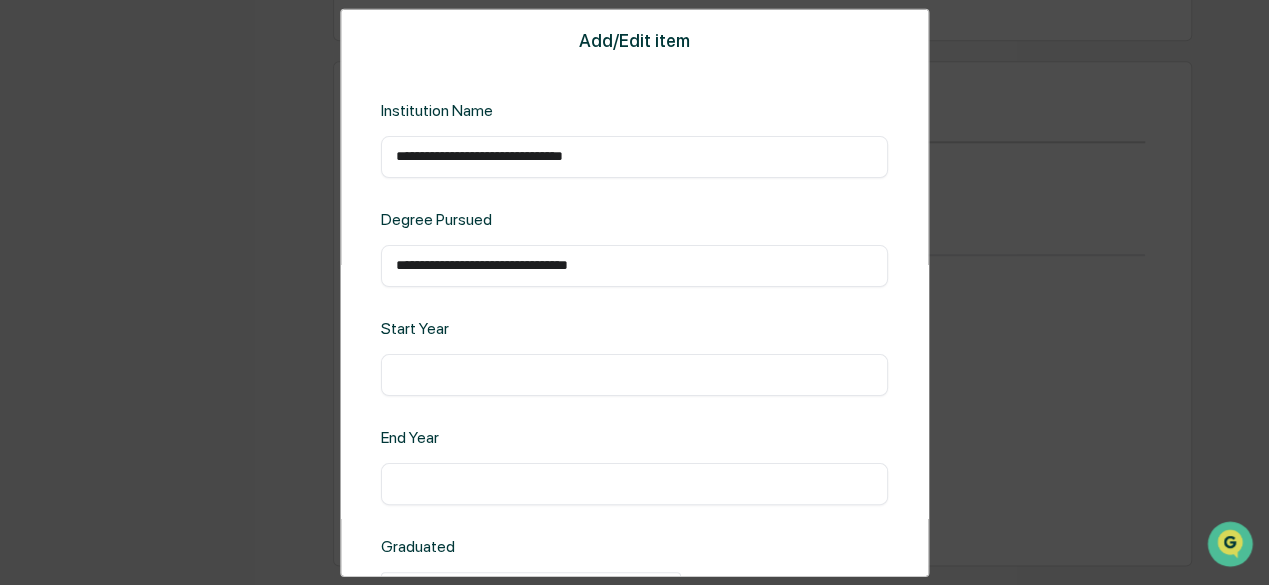type on "**********" 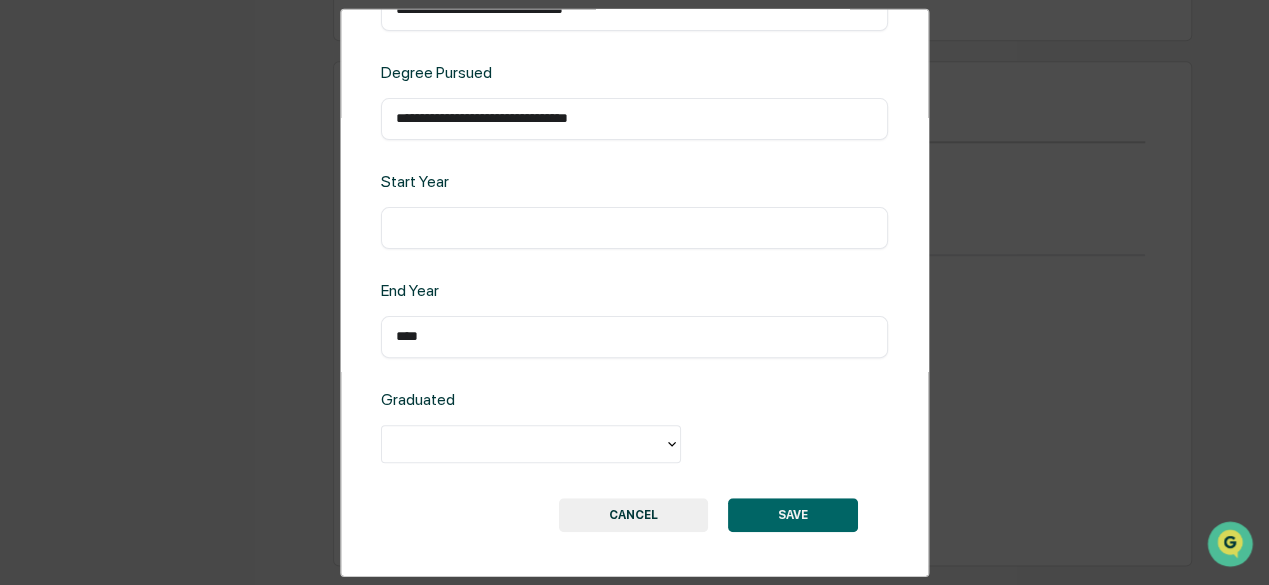 scroll, scrollTop: 152, scrollLeft: 0, axis: vertical 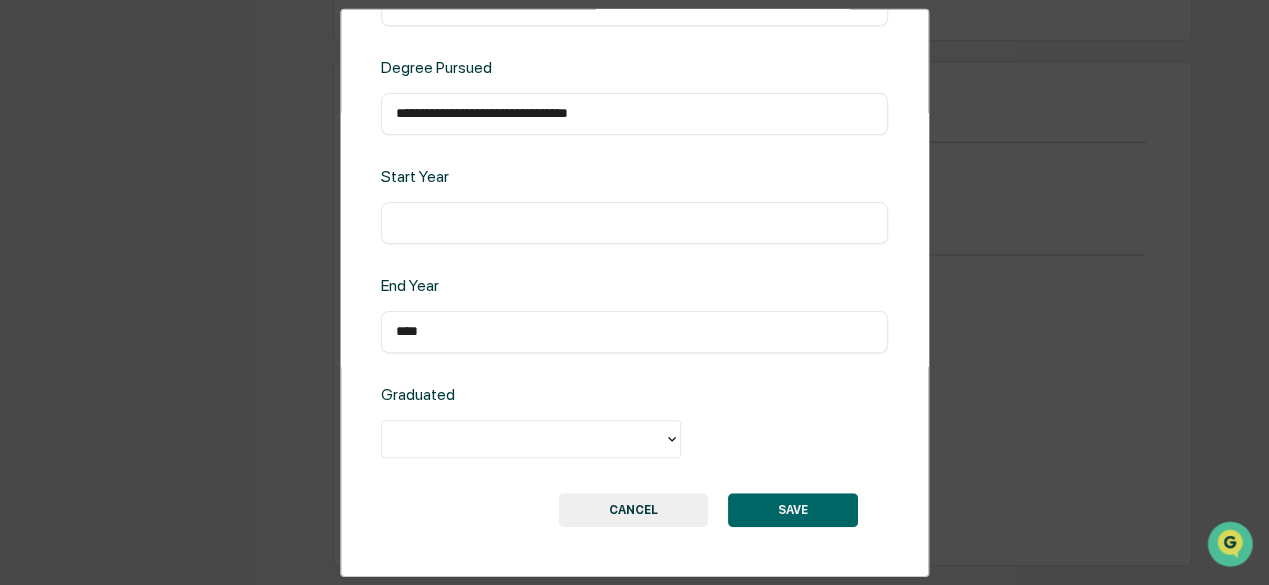 type on "****" 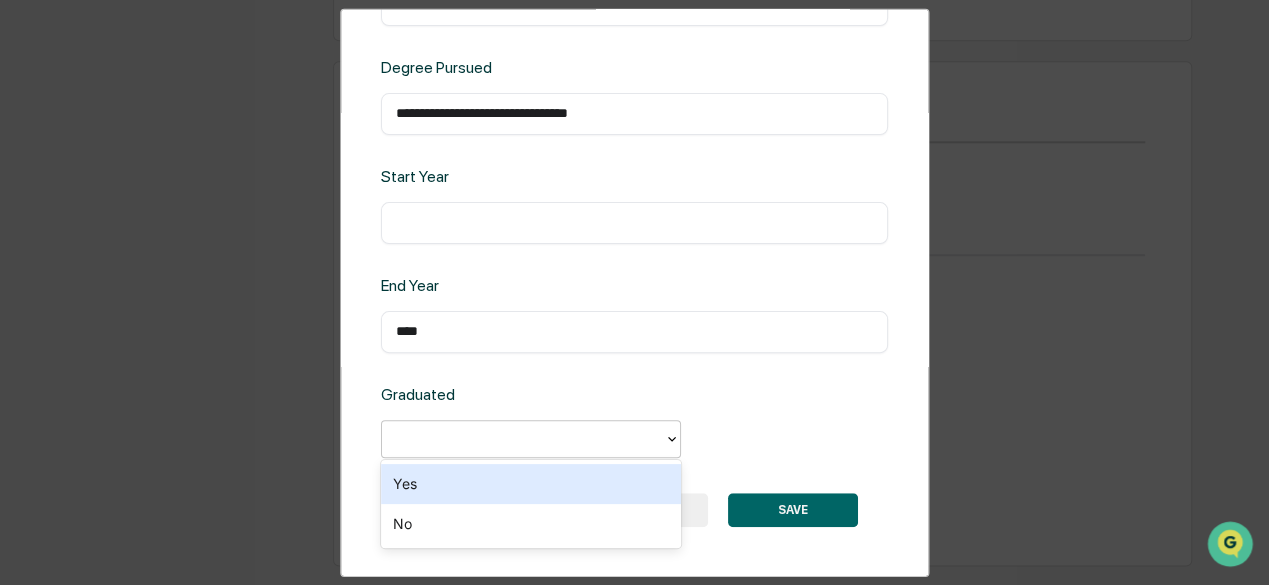 click on "Yes" at bounding box center (531, 484) 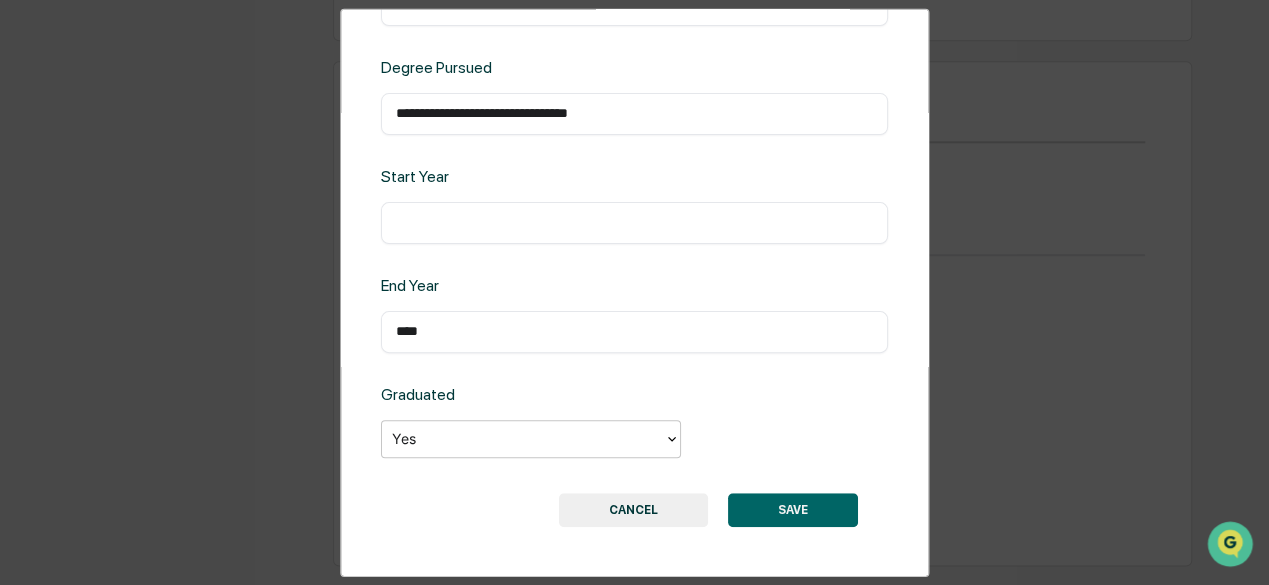 click on "SAVE" at bounding box center [793, 510] 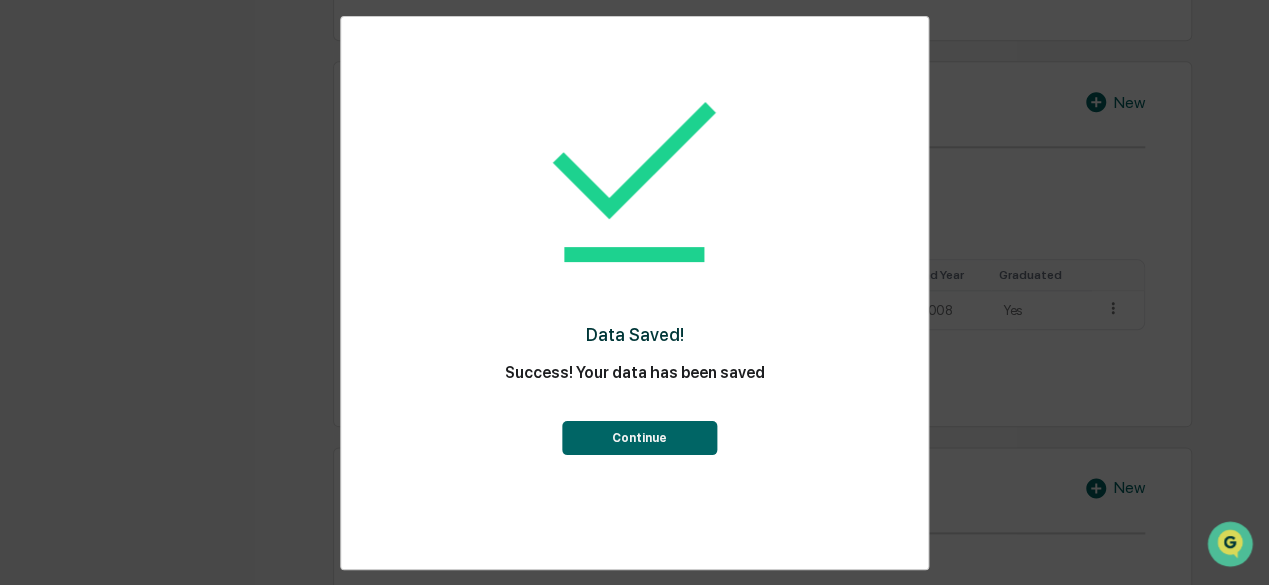click on "Continue" at bounding box center [639, 438] 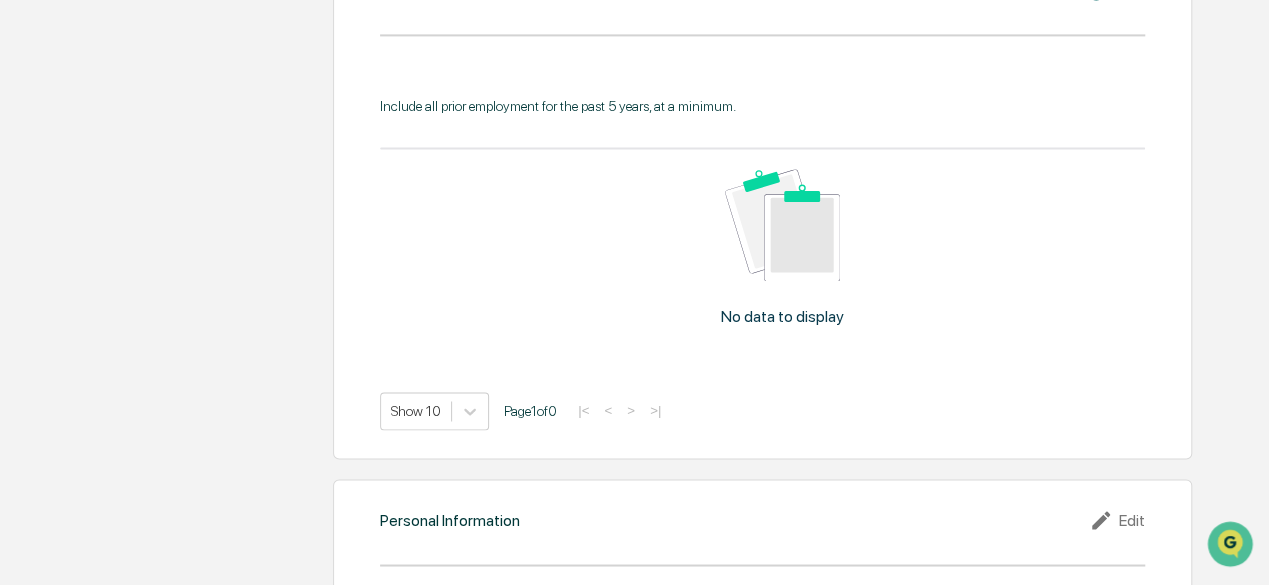 scroll, scrollTop: 1388, scrollLeft: 0, axis: vertical 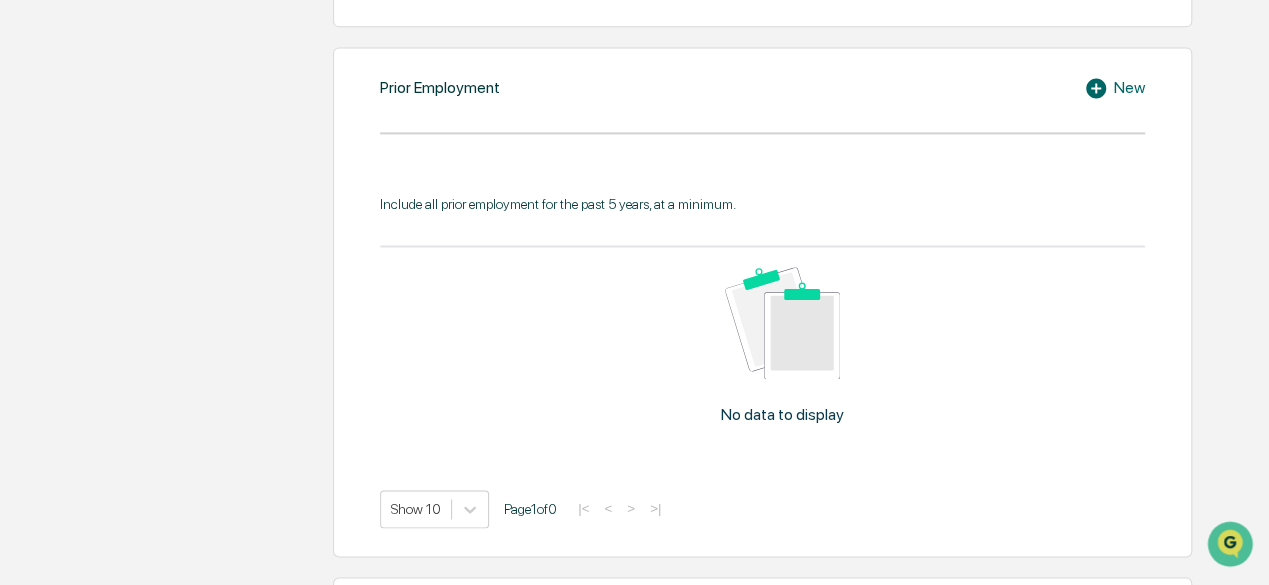 click on "New" at bounding box center (1114, 88) 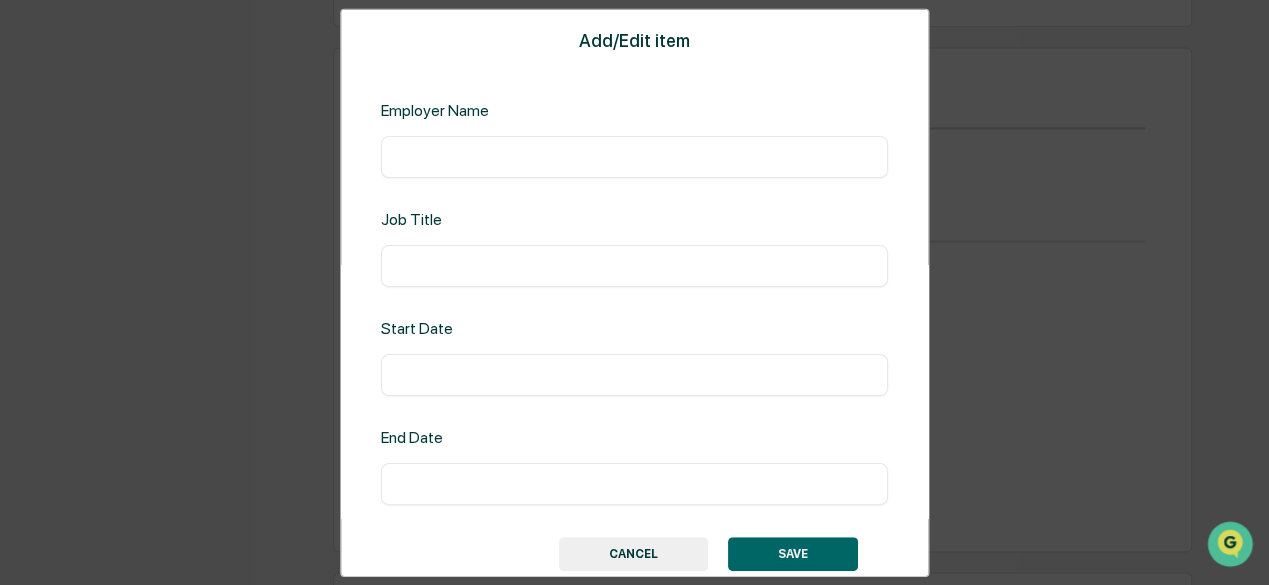 click on "CANCEL" at bounding box center (633, 554) 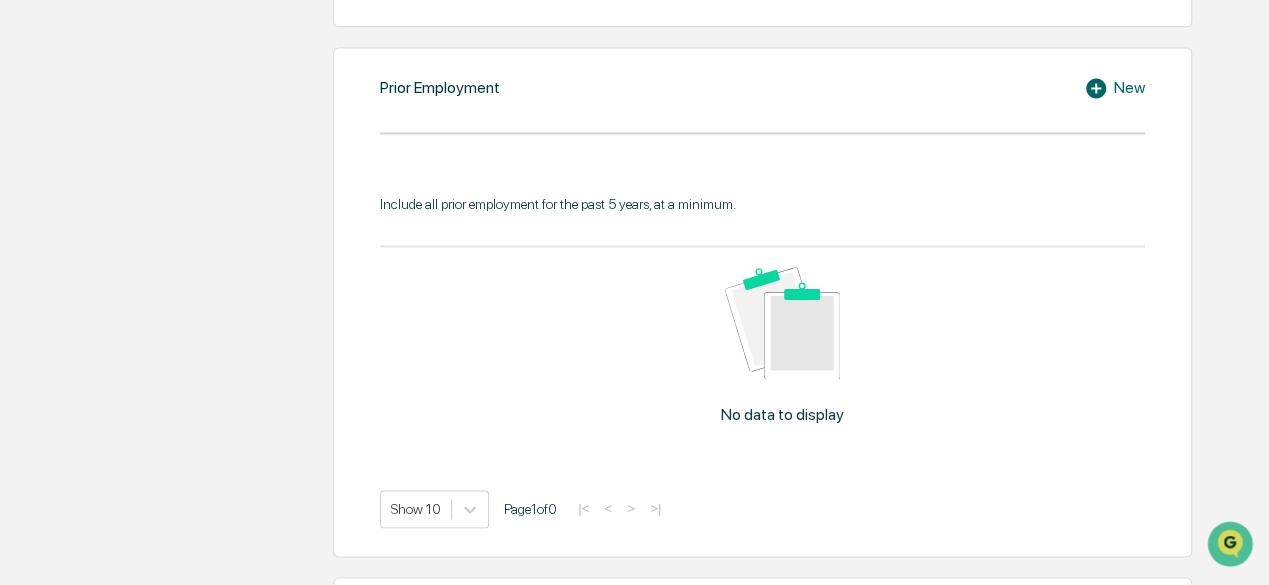 click 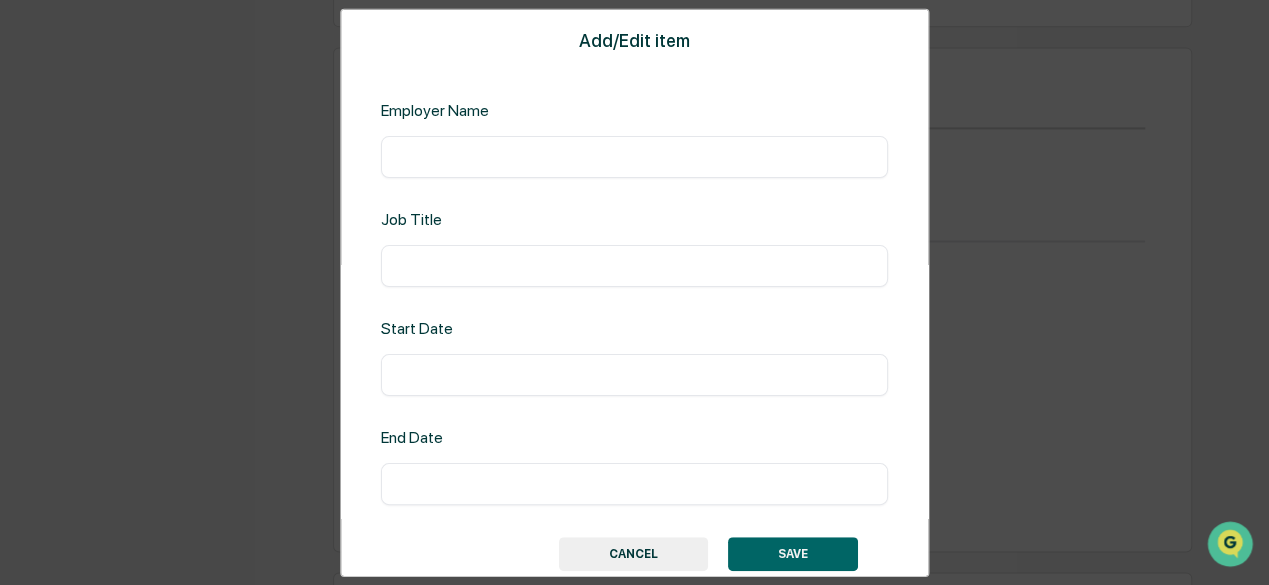 click on "Employer Name ​" at bounding box center [635, 138] 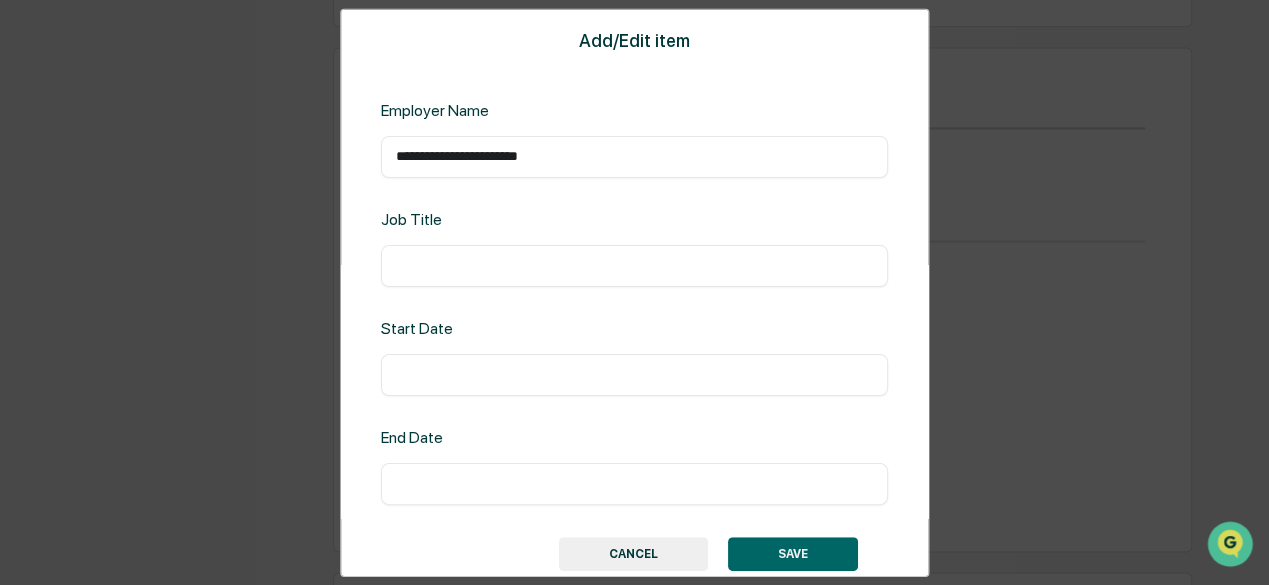 type on "**********" 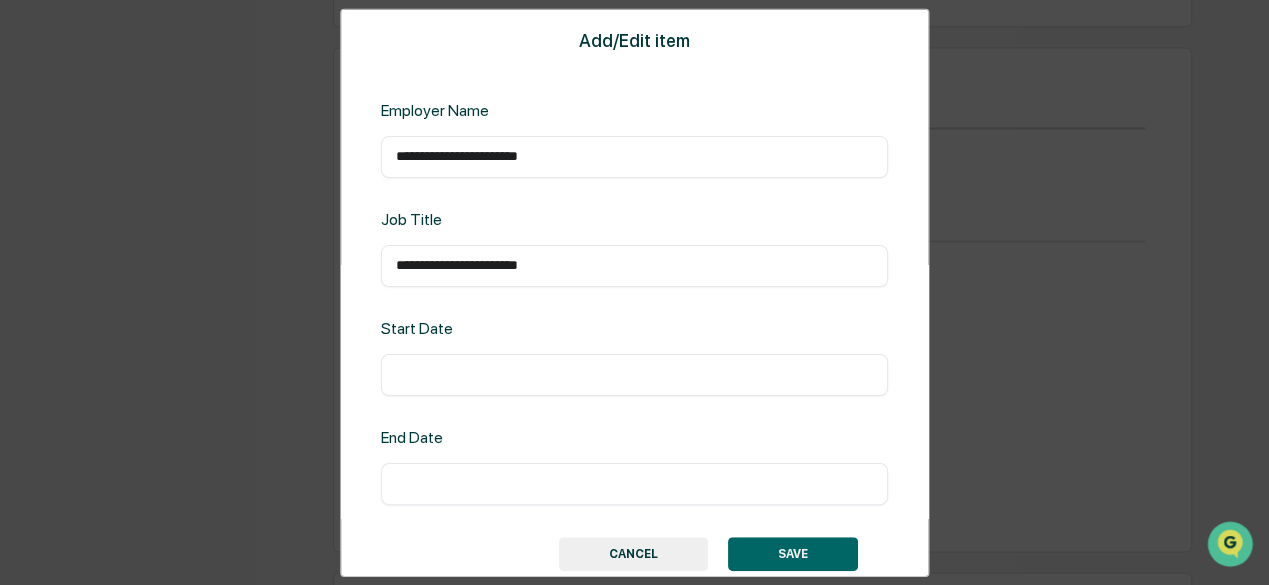 type on "**********" 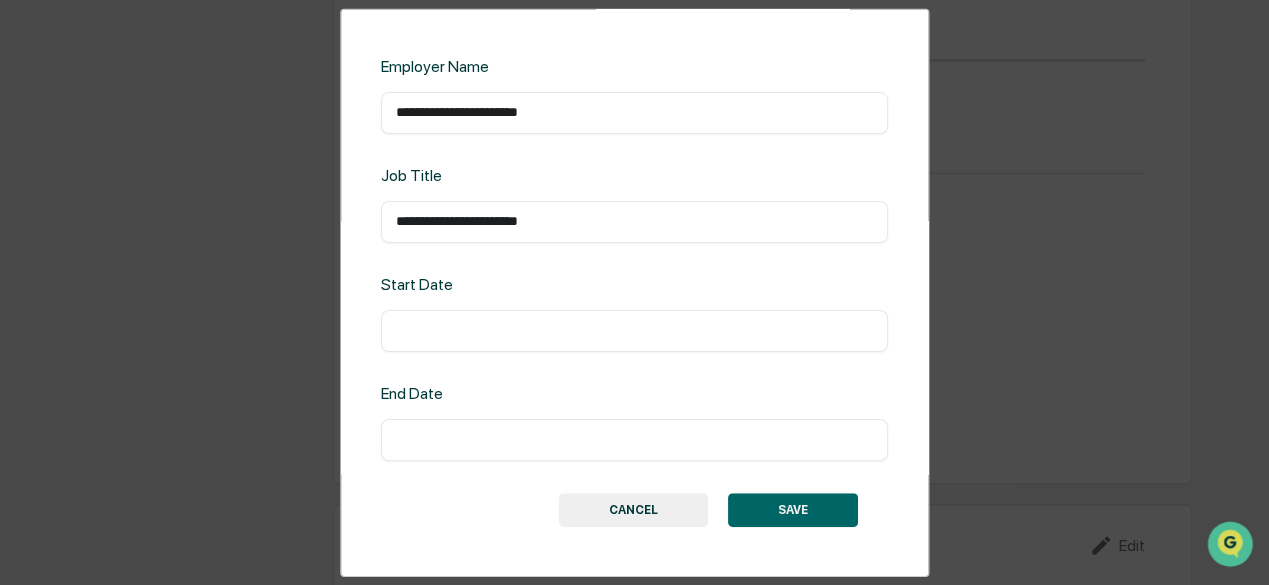 scroll, scrollTop: 1488, scrollLeft: 0, axis: vertical 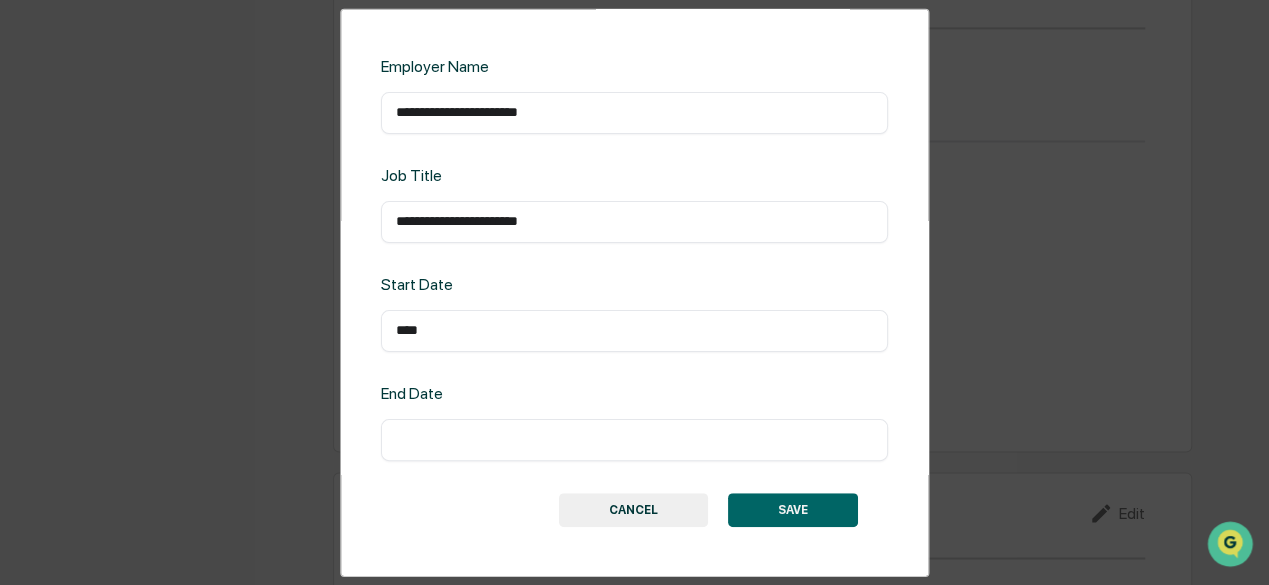 type on "****" 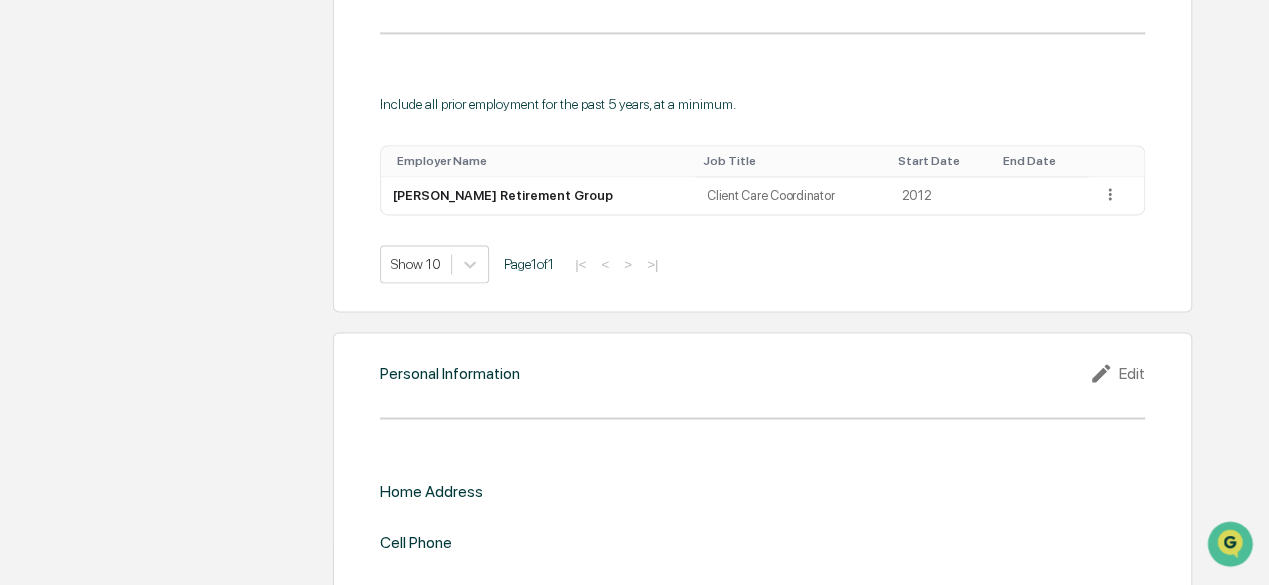scroll, scrollTop: 1492, scrollLeft: 0, axis: vertical 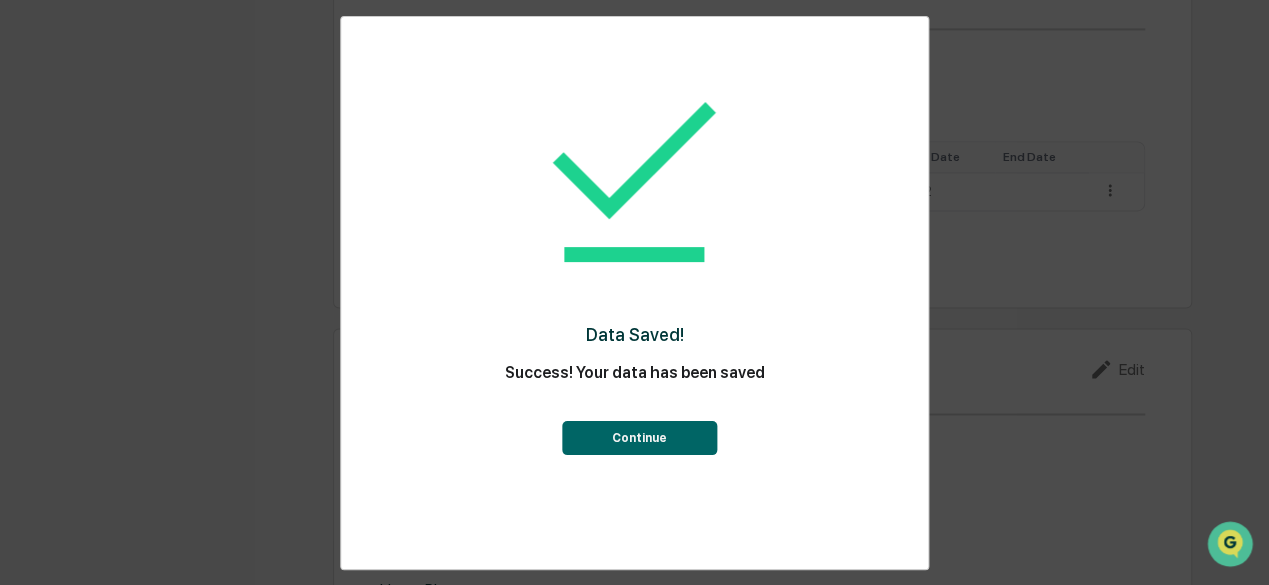click on "Continue" at bounding box center (639, 438) 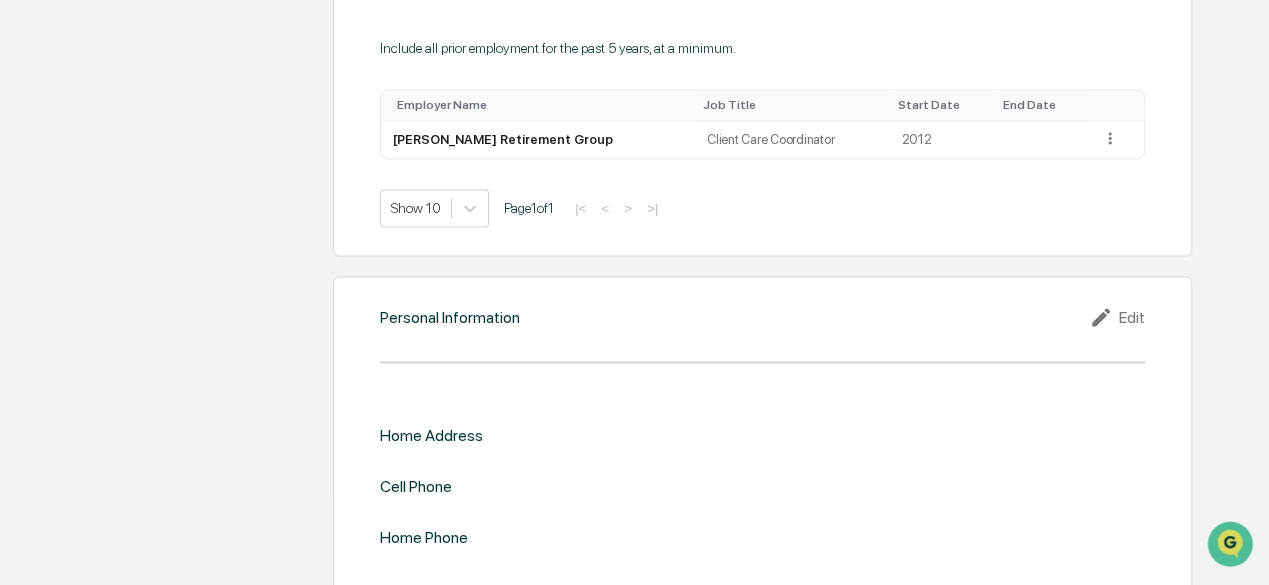 scroll, scrollTop: 1572, scrollLeft: 0, axis: vertical 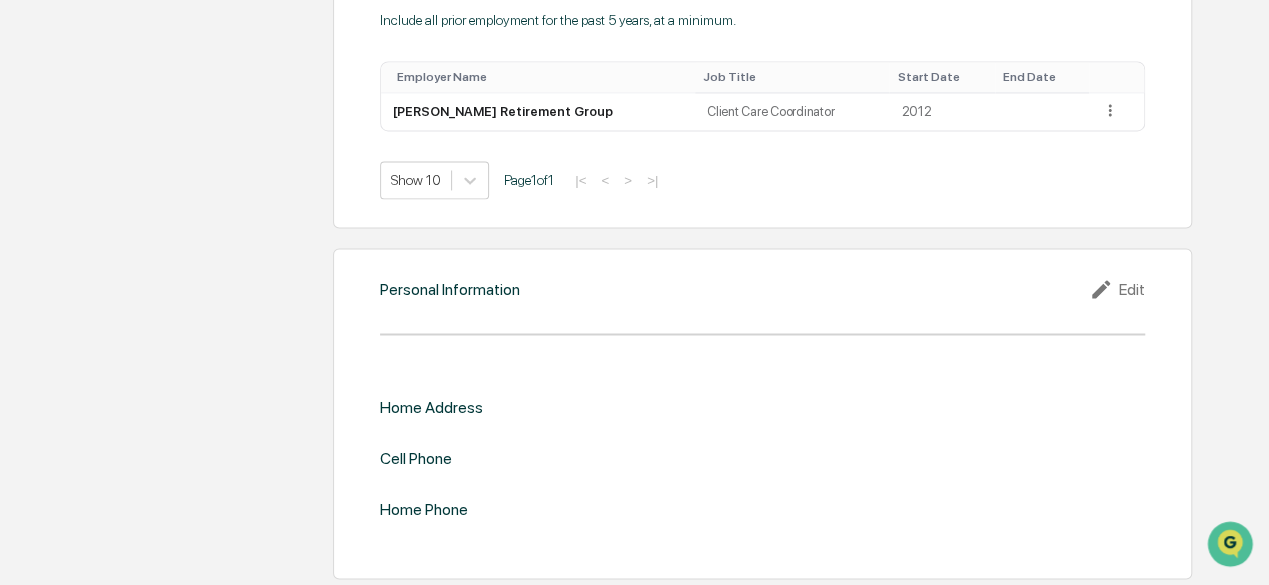 click 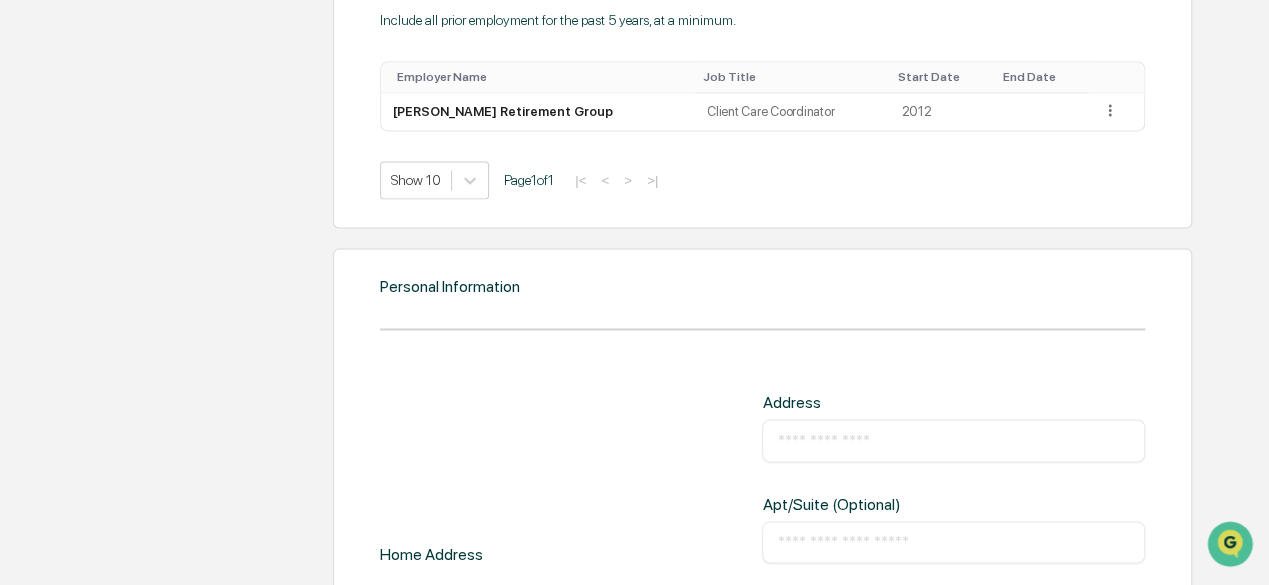 click at bounding box center (953, 440) 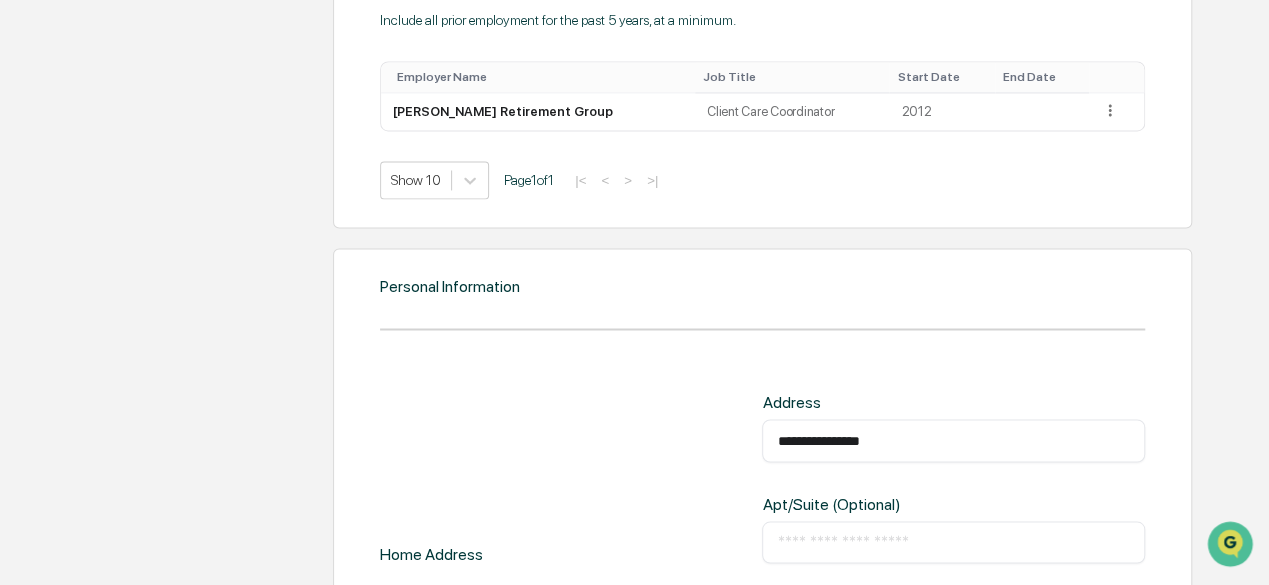 type on "**********" 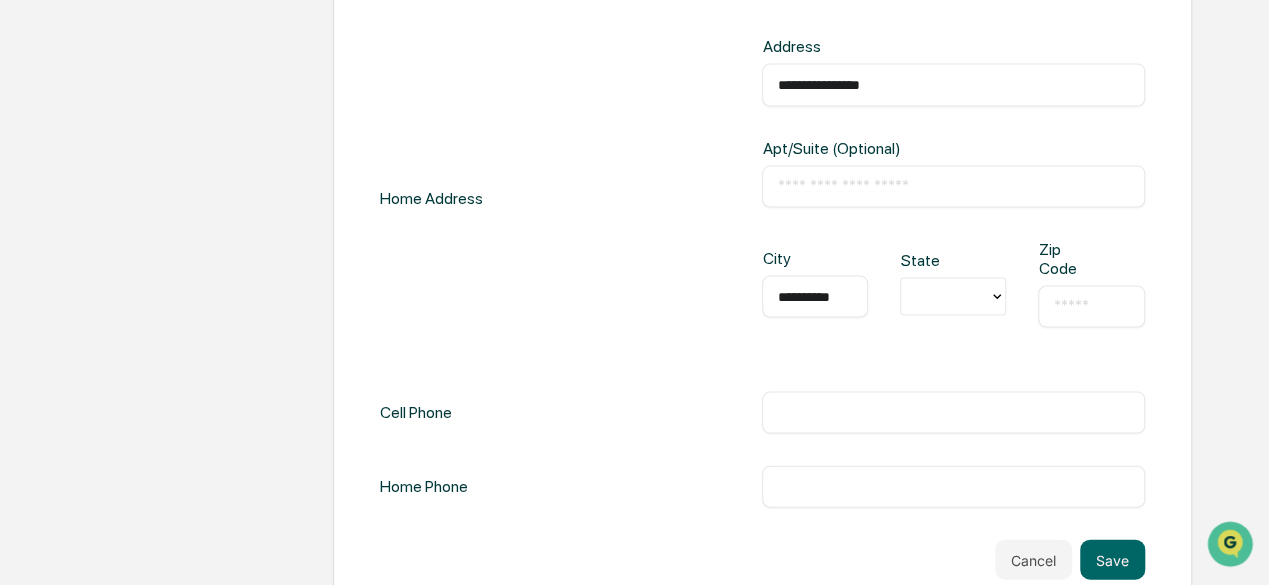 type on "*********" 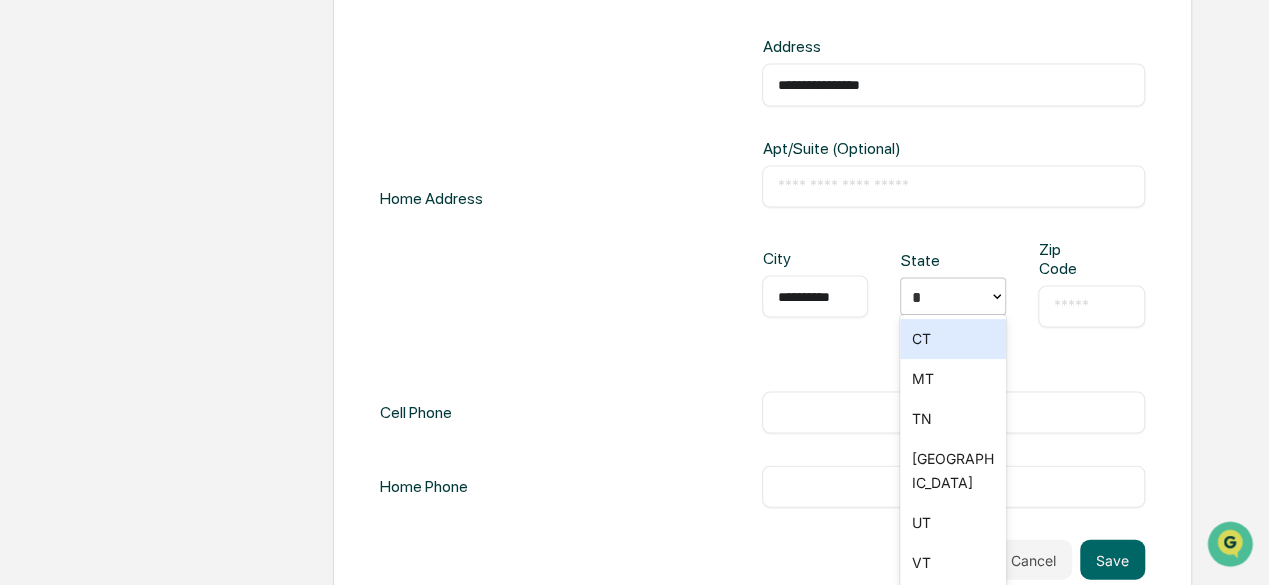 type on "**" 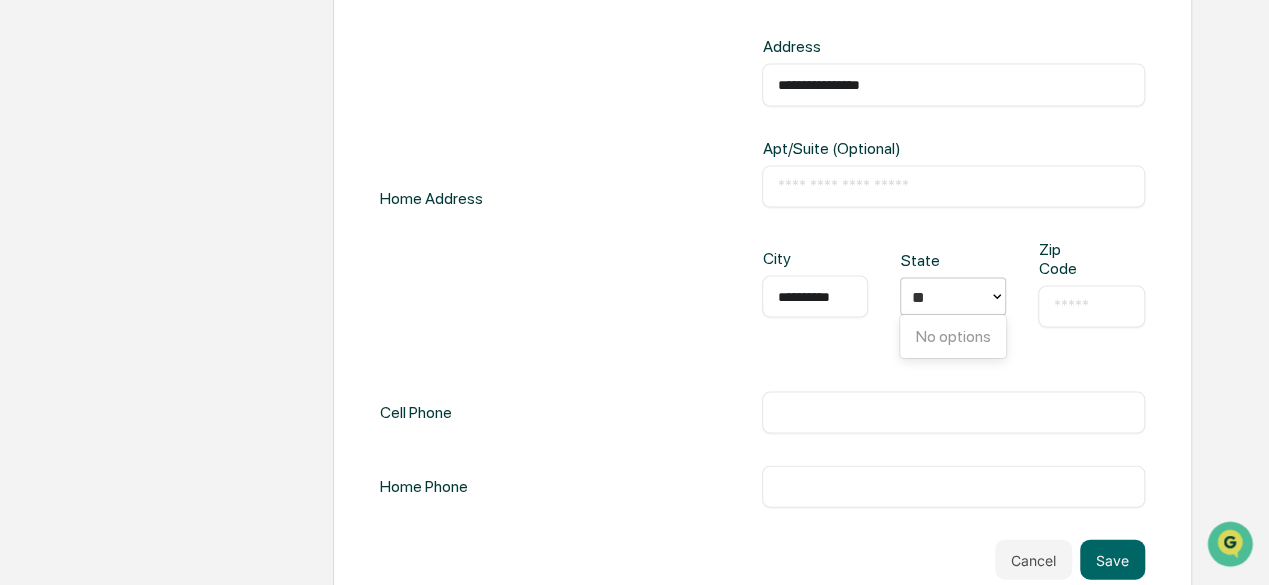 type on "*" 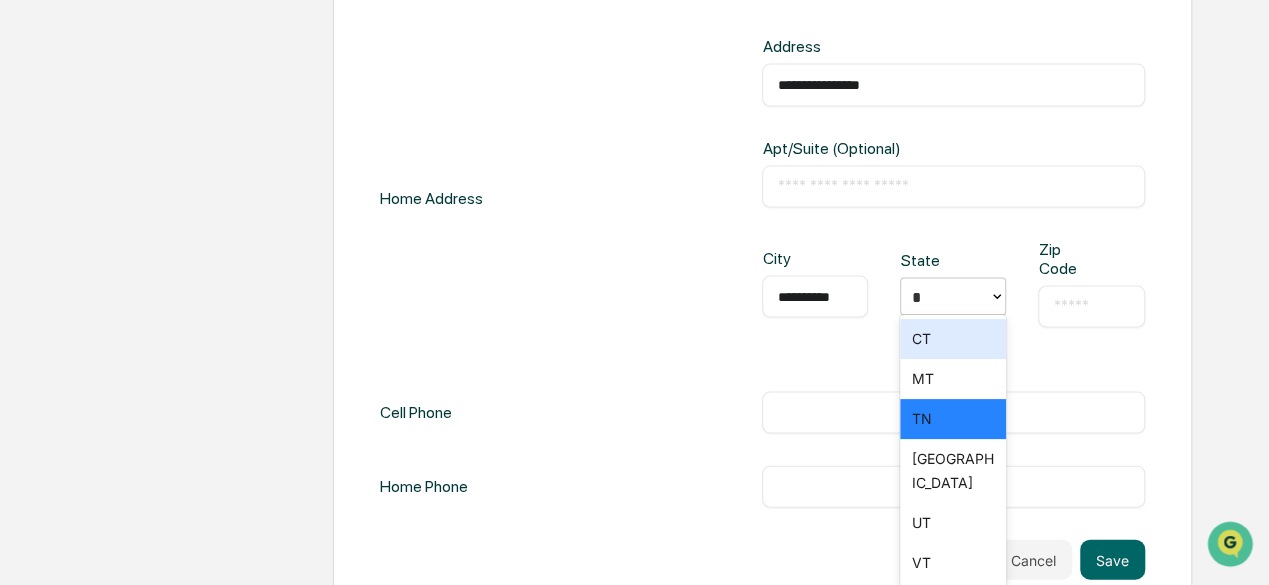 type on "**" 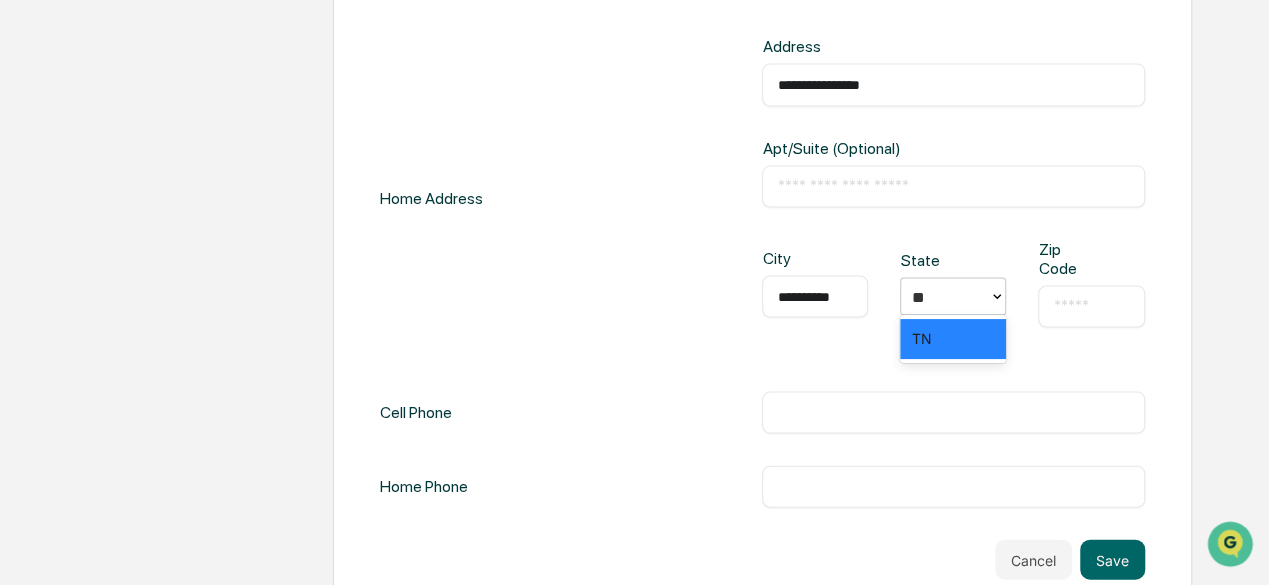 type 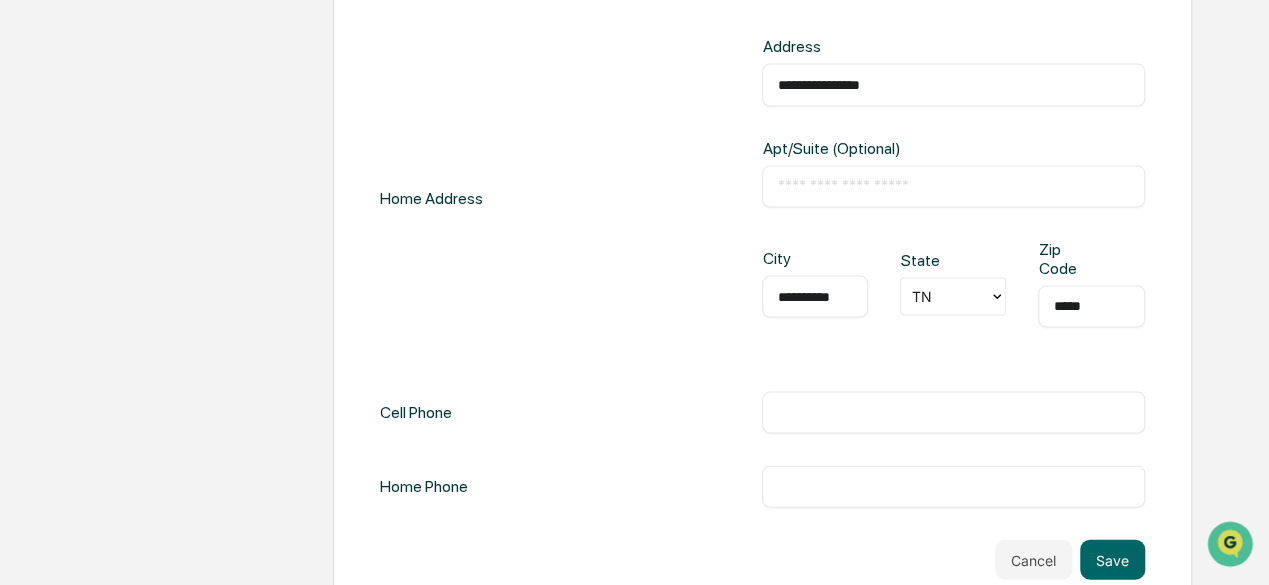 type on "*****" 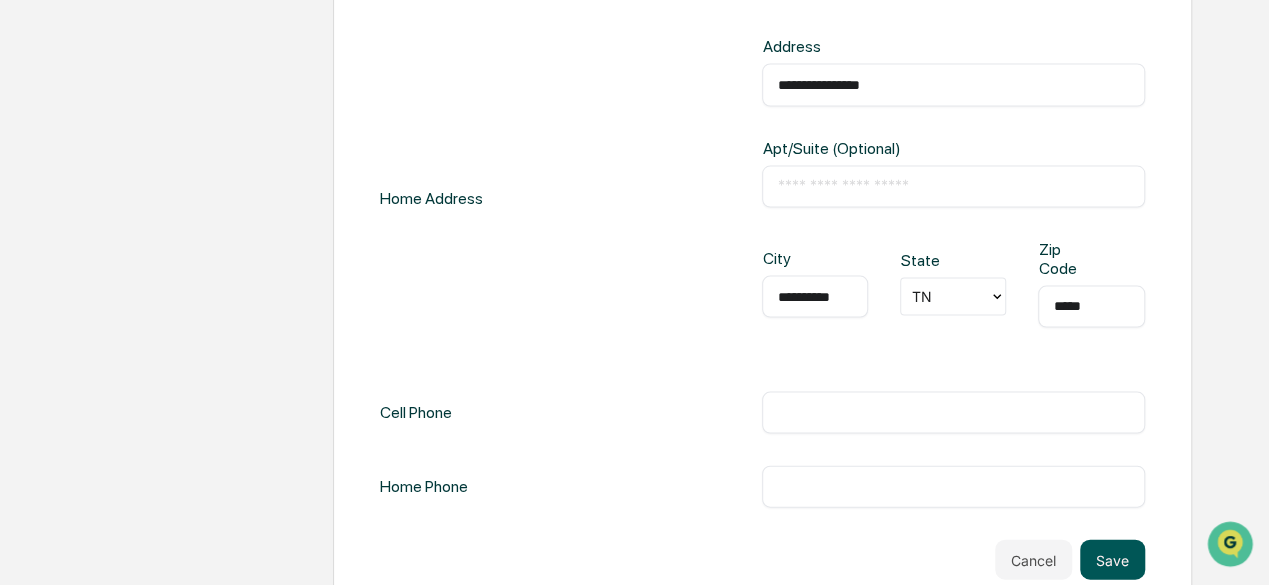 click on "Save" at bounding box center [1112, 560] 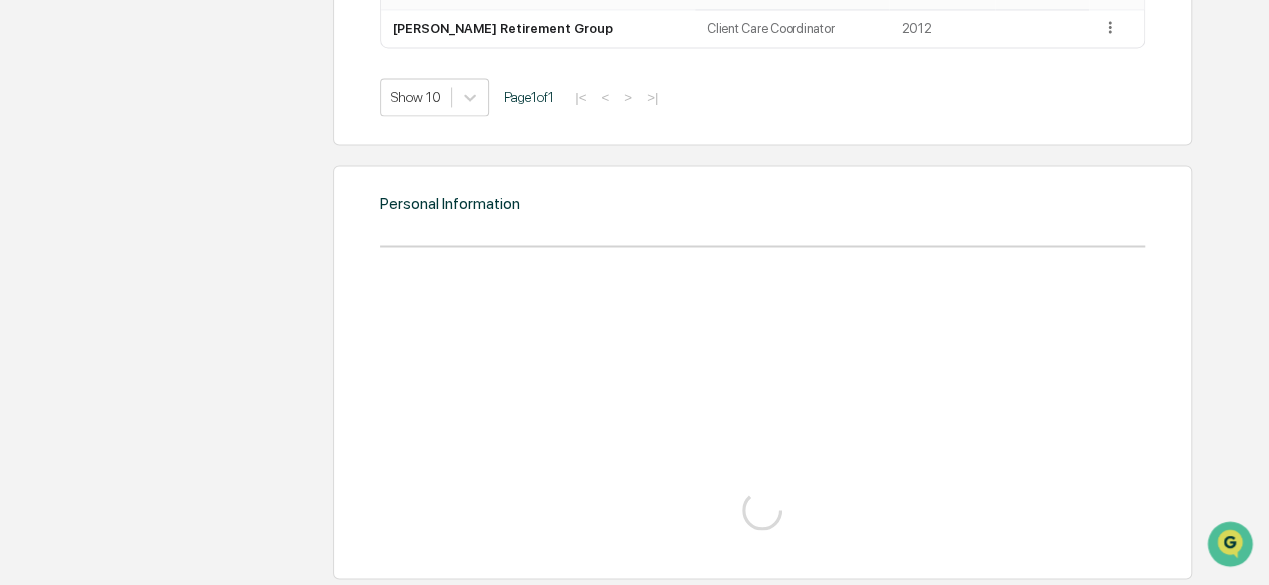 scroll, scrollTop: 1927, scrollLeft: 0, axis: vertical 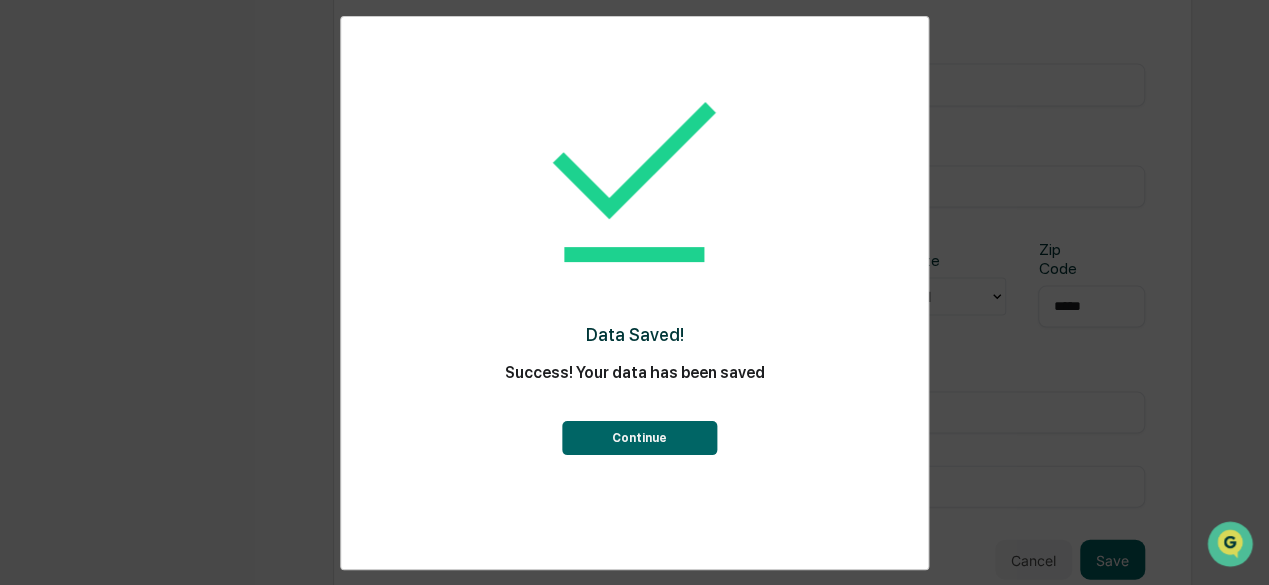 click on "Data Saved! Success! Your data has been saved Continue" at bounding box center [635, 258] 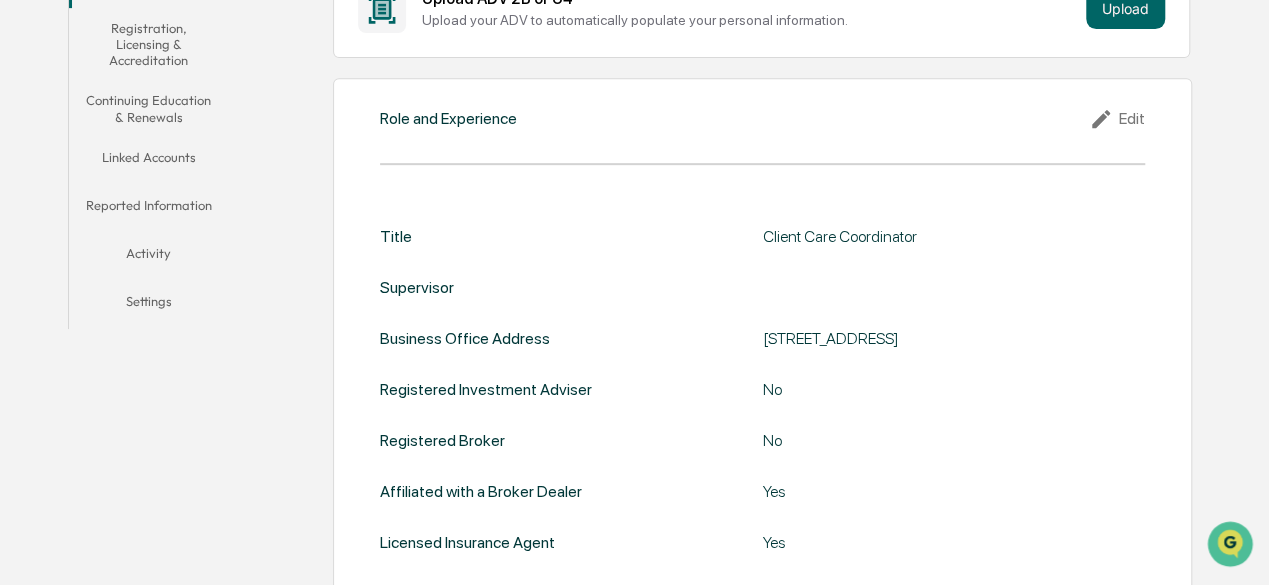 scroll, scrollTop: 300, scrollLeft: 0, axis: vertical 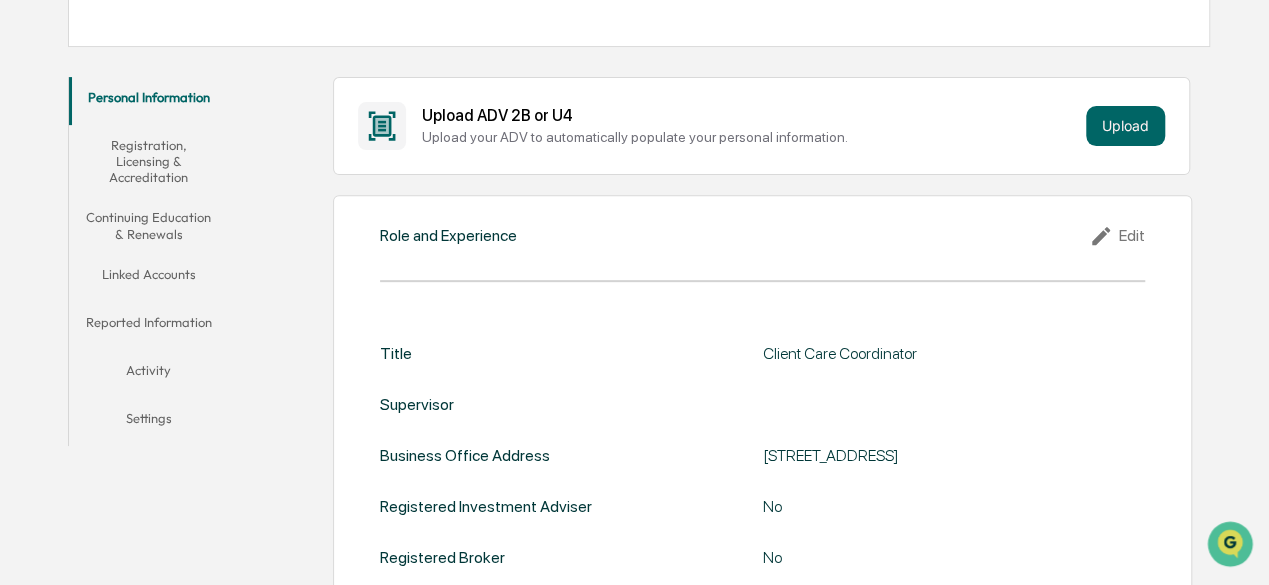 click on "Settings" at bounding box center [148, 422] 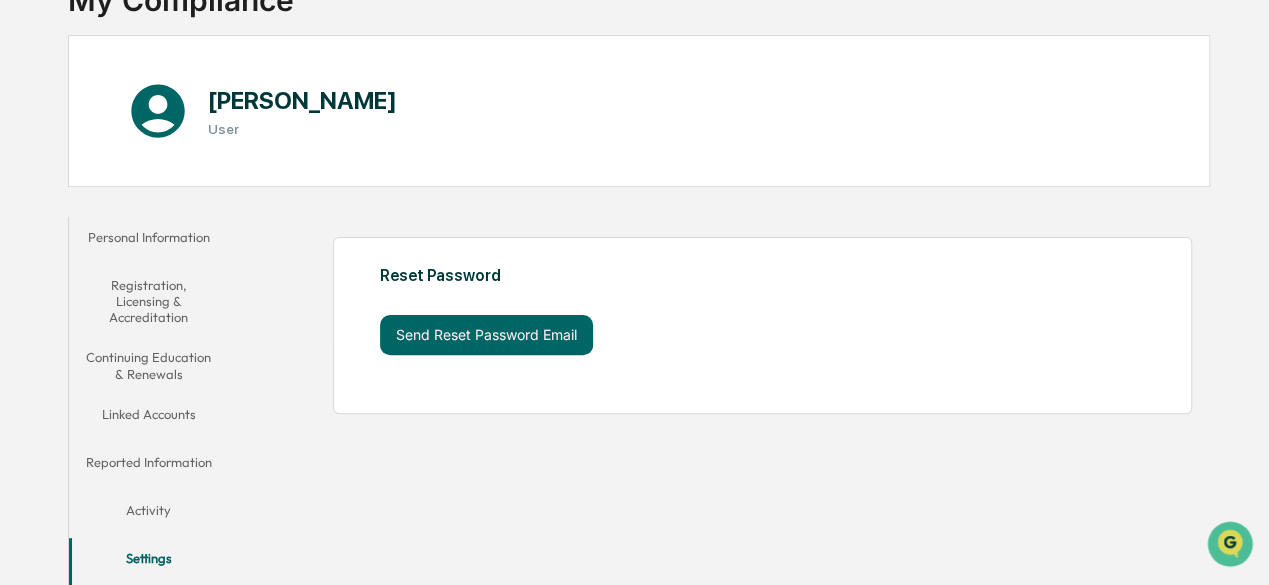 click on "Personal Information" at bounding box center (148, 241) 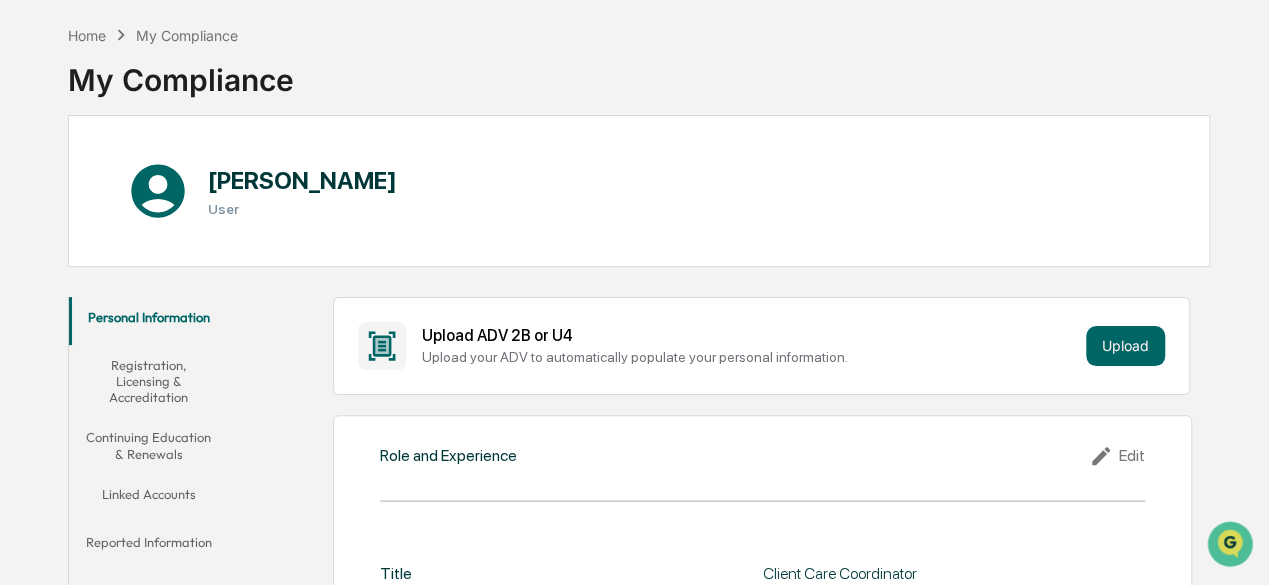 scroll, scrollTop: 0, scrollLeft: 0, axis: both 